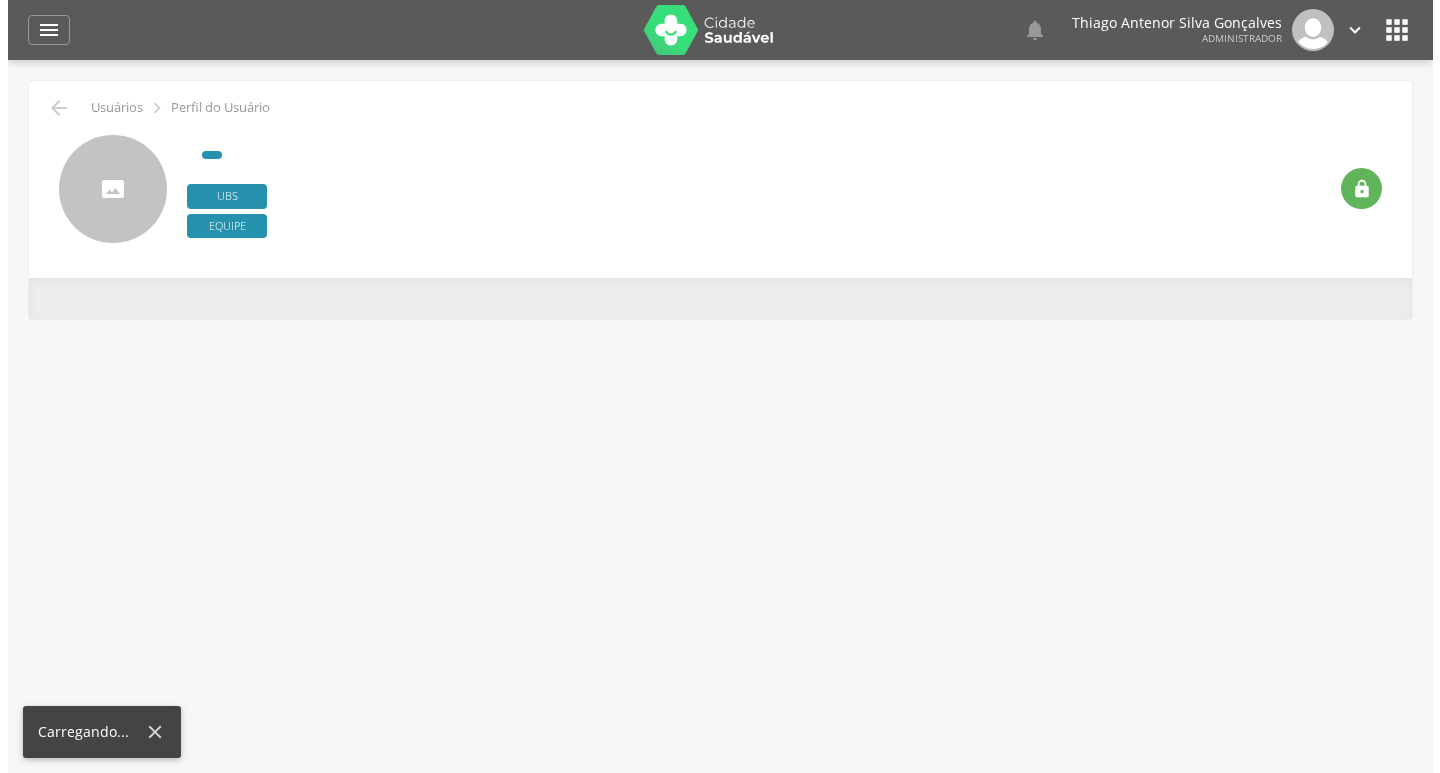 scroll, scrollTop: 0, scrollLeft: 0, axis: both 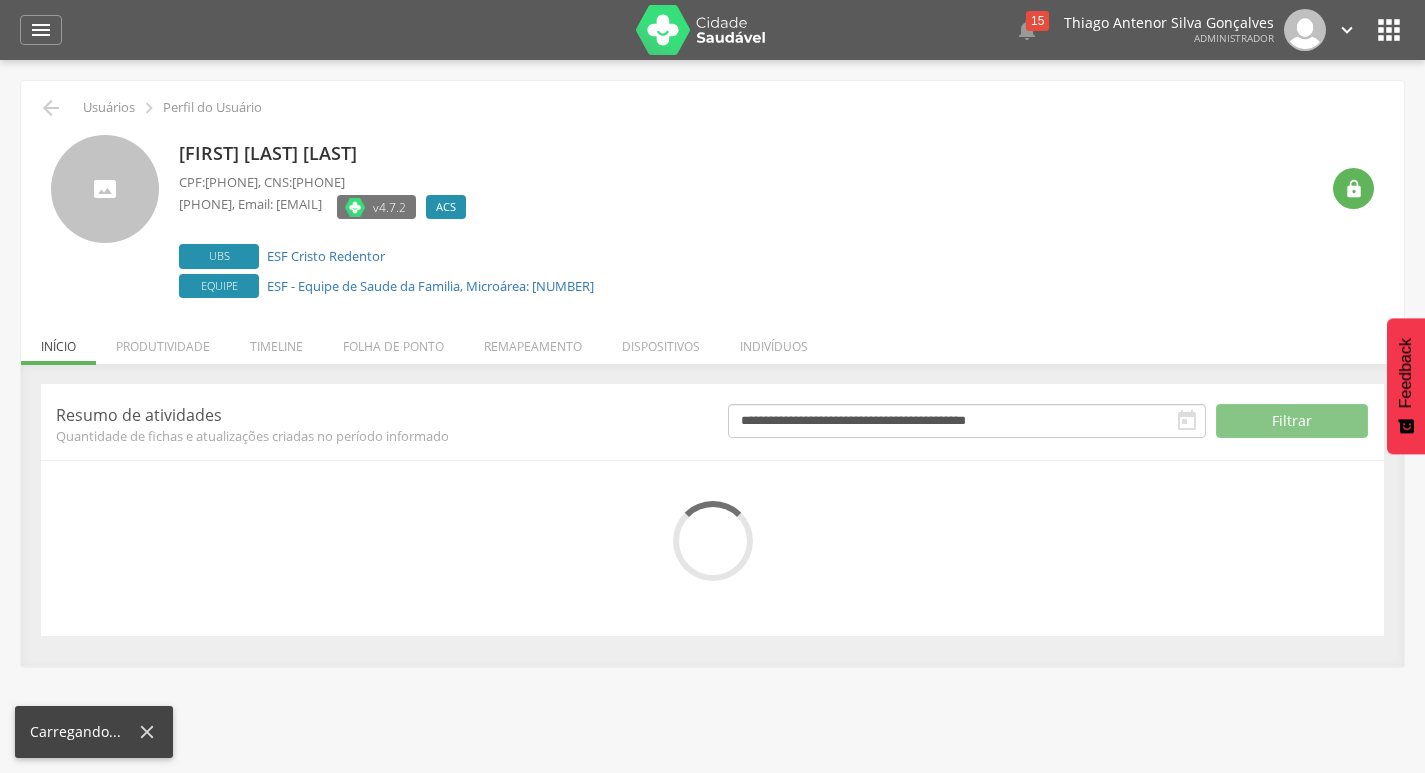 click on "Folha de ponto" at bounding box center [393, 341] 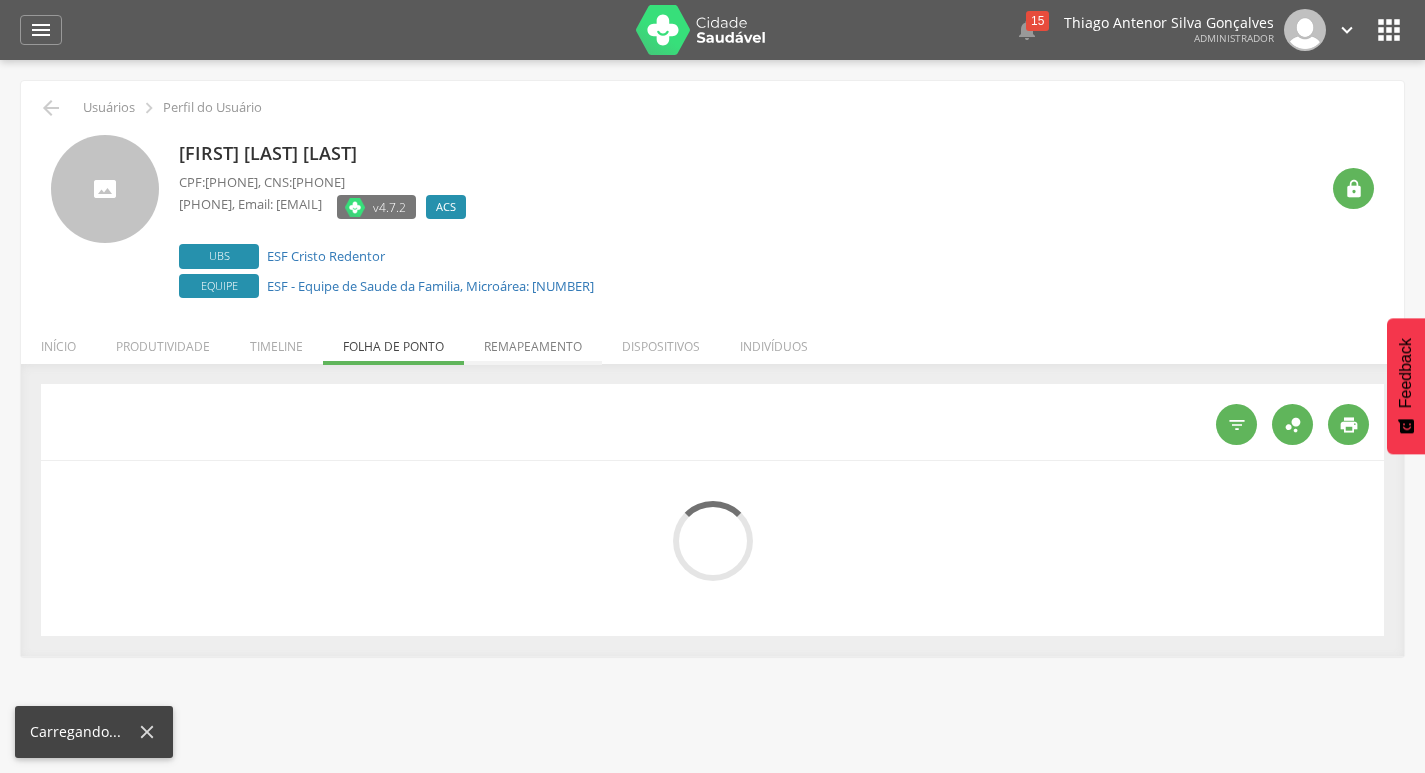 click on "Remapeamento" at bounding box center [533, 341] 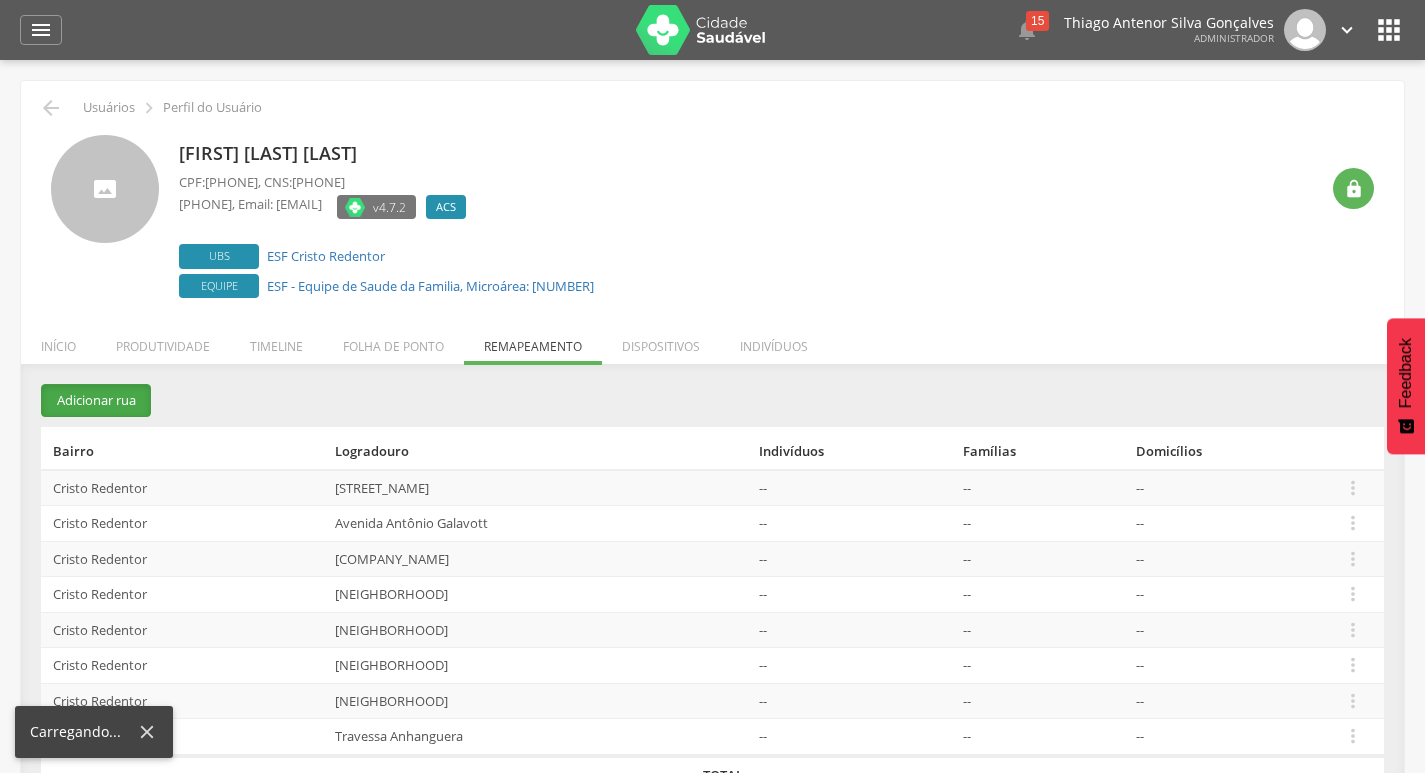 click on "Adicionar rua" at bounding box center [96, 400] 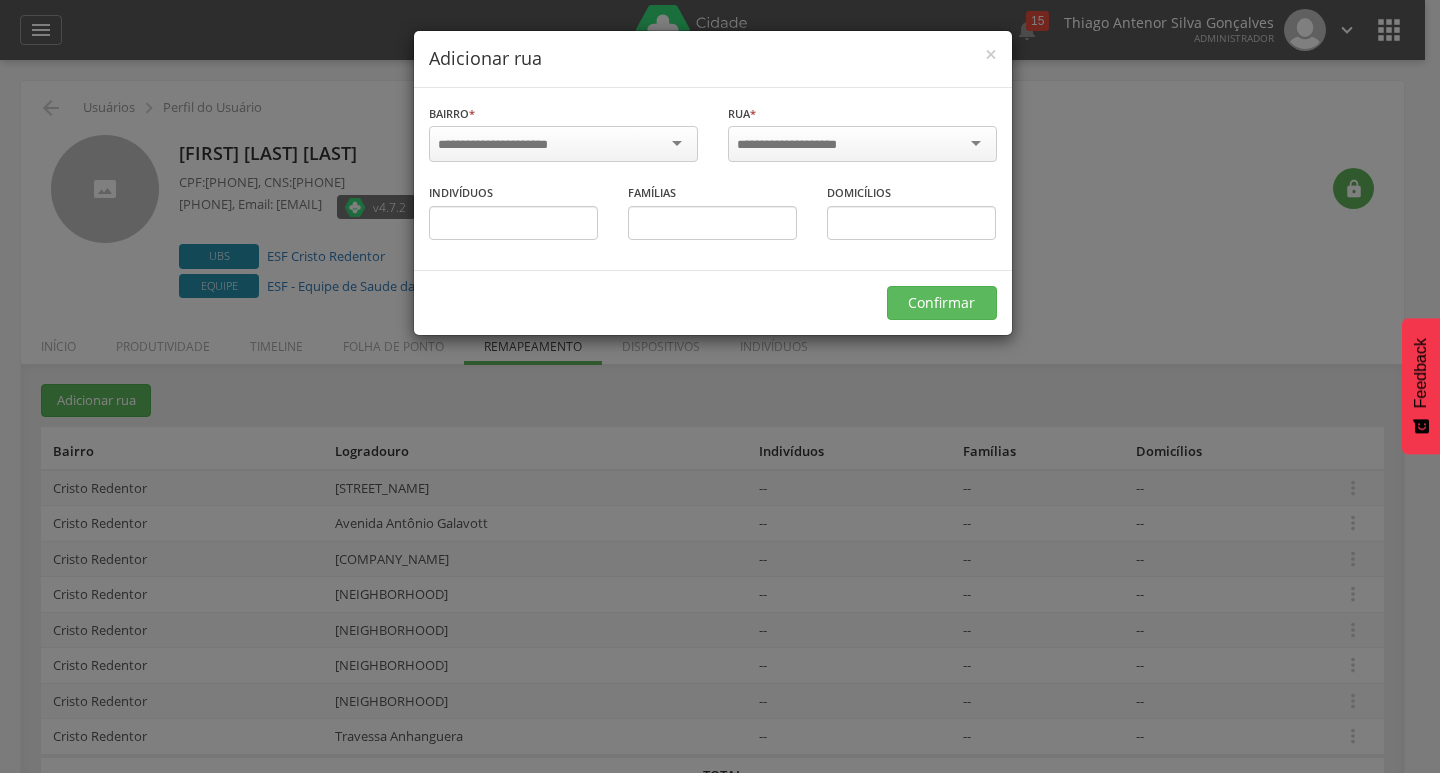 click at bounding box center (563, 144) 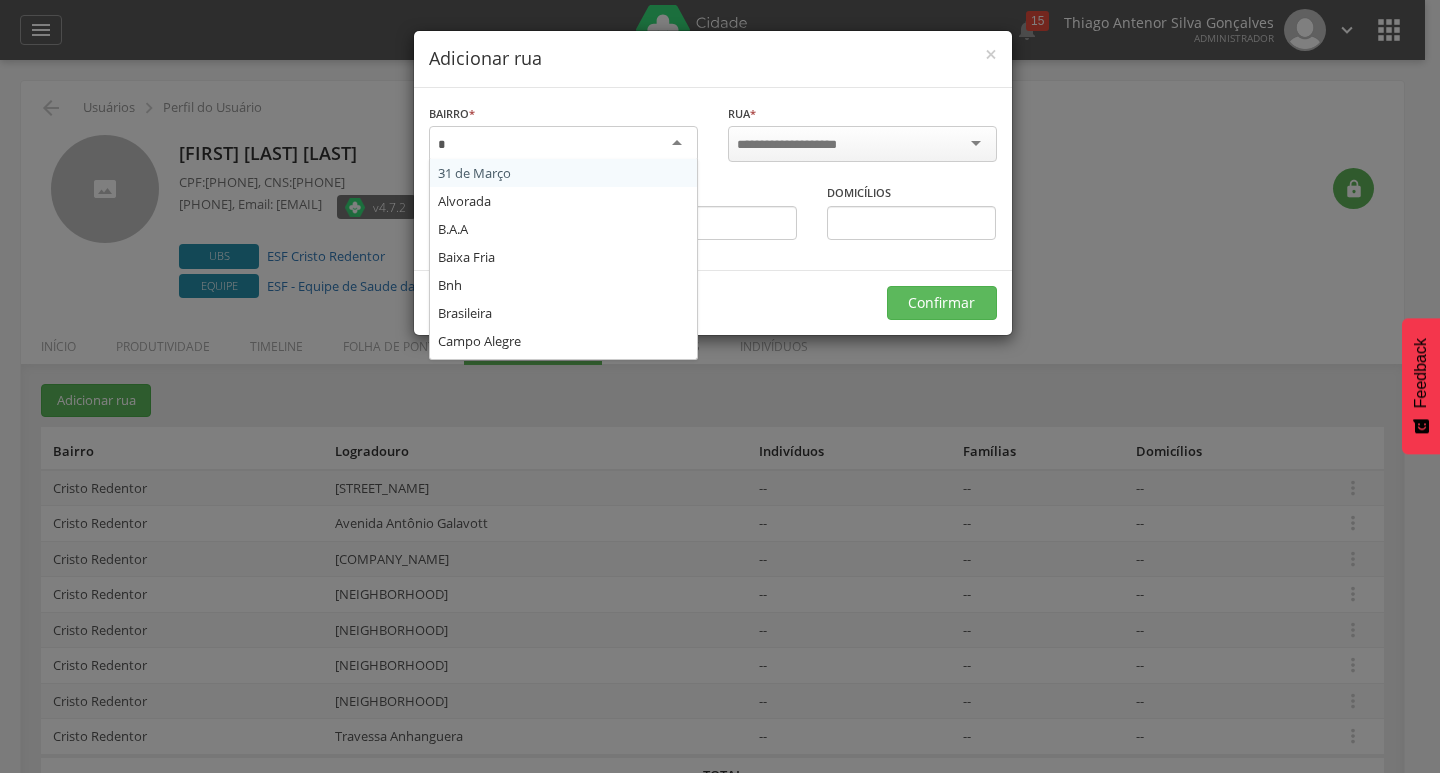 scroll, scrollTop: 24, scrollLeft: 0, axis: vertical 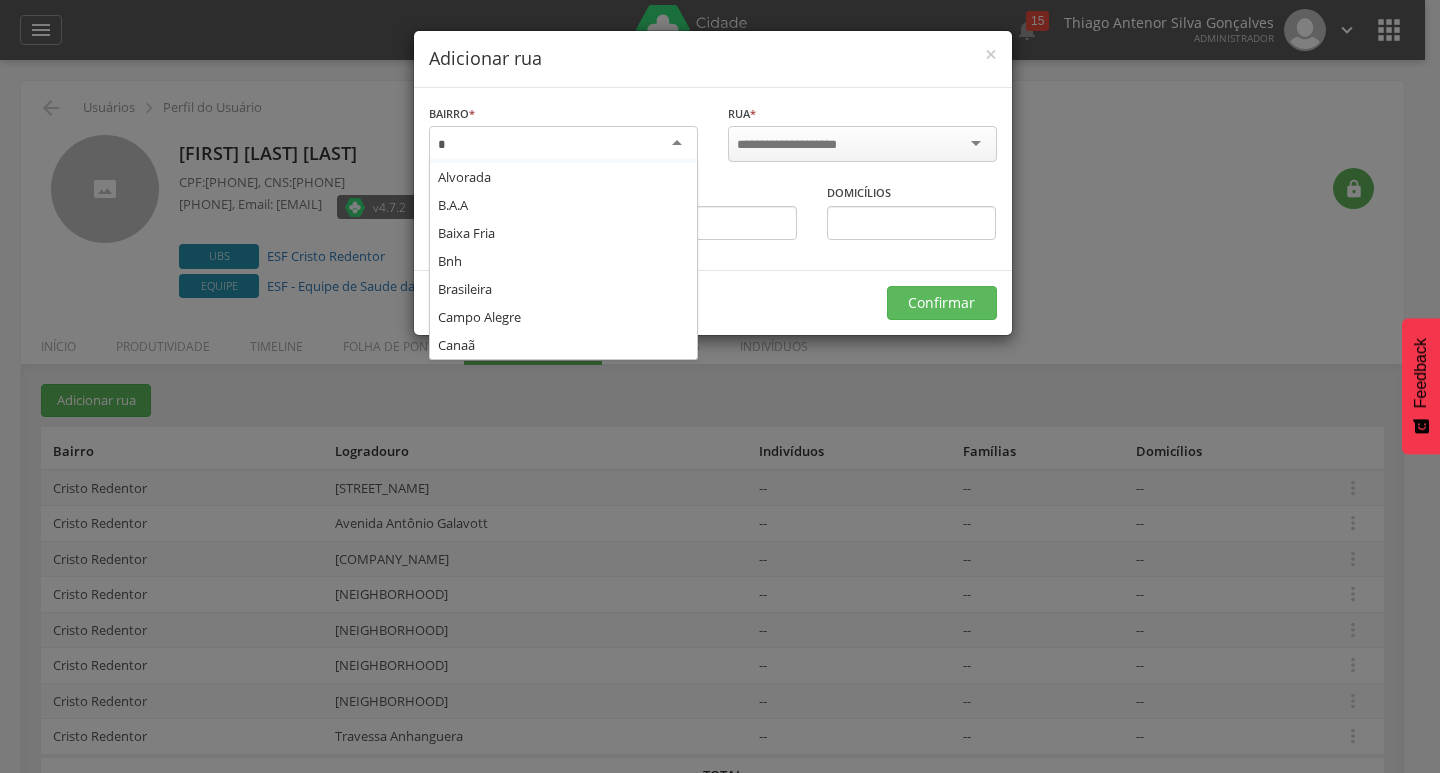 type on "**" 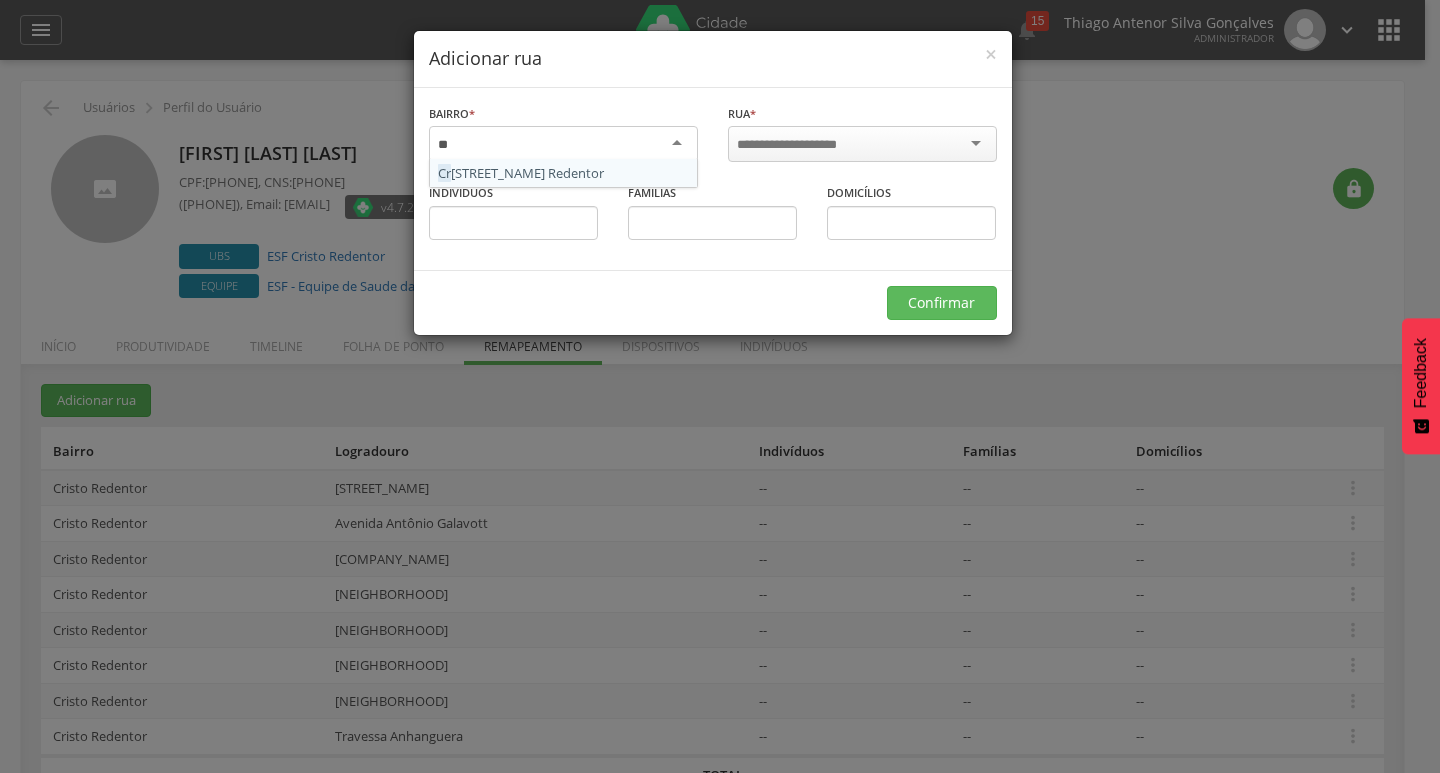 type 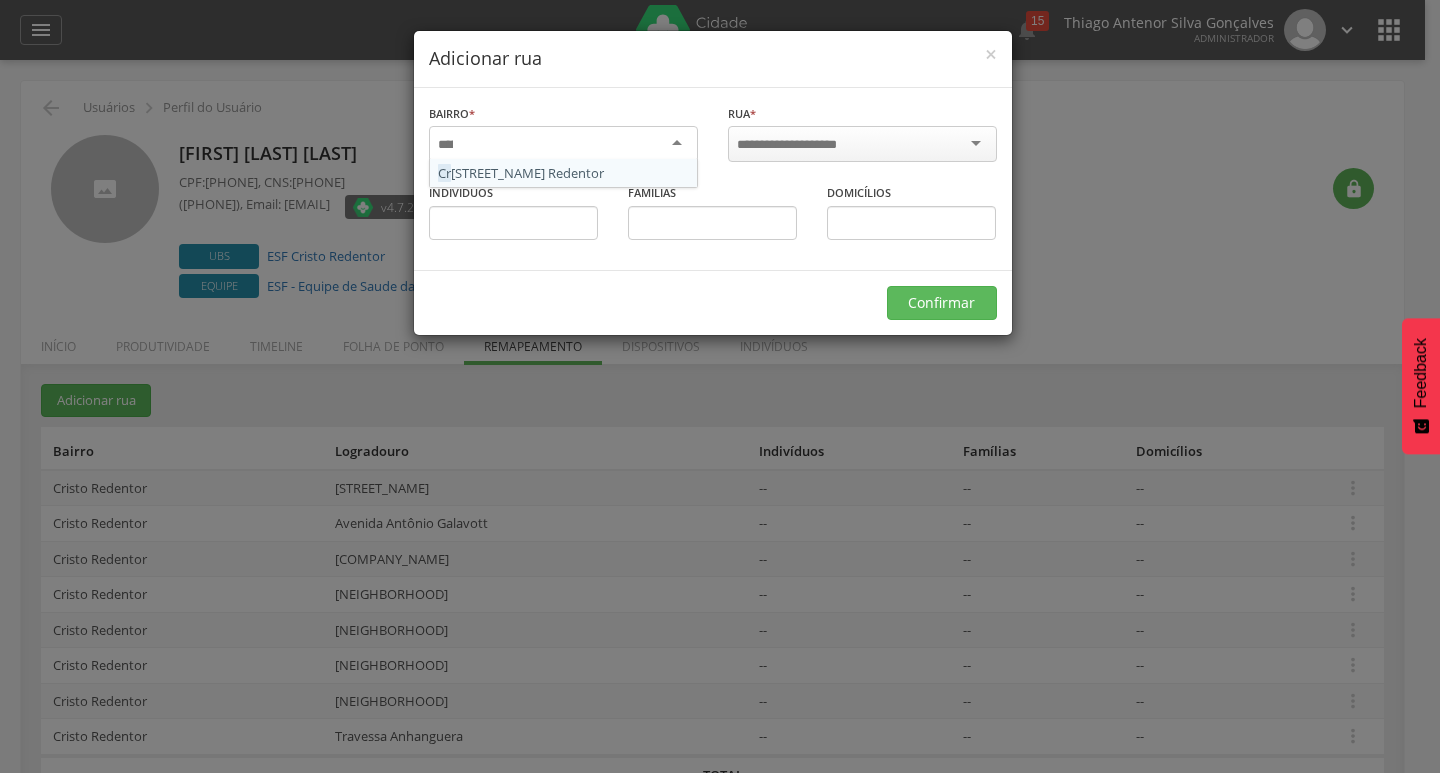 scroll, scrollTop: 0, scrollLeft: 0, axis: both 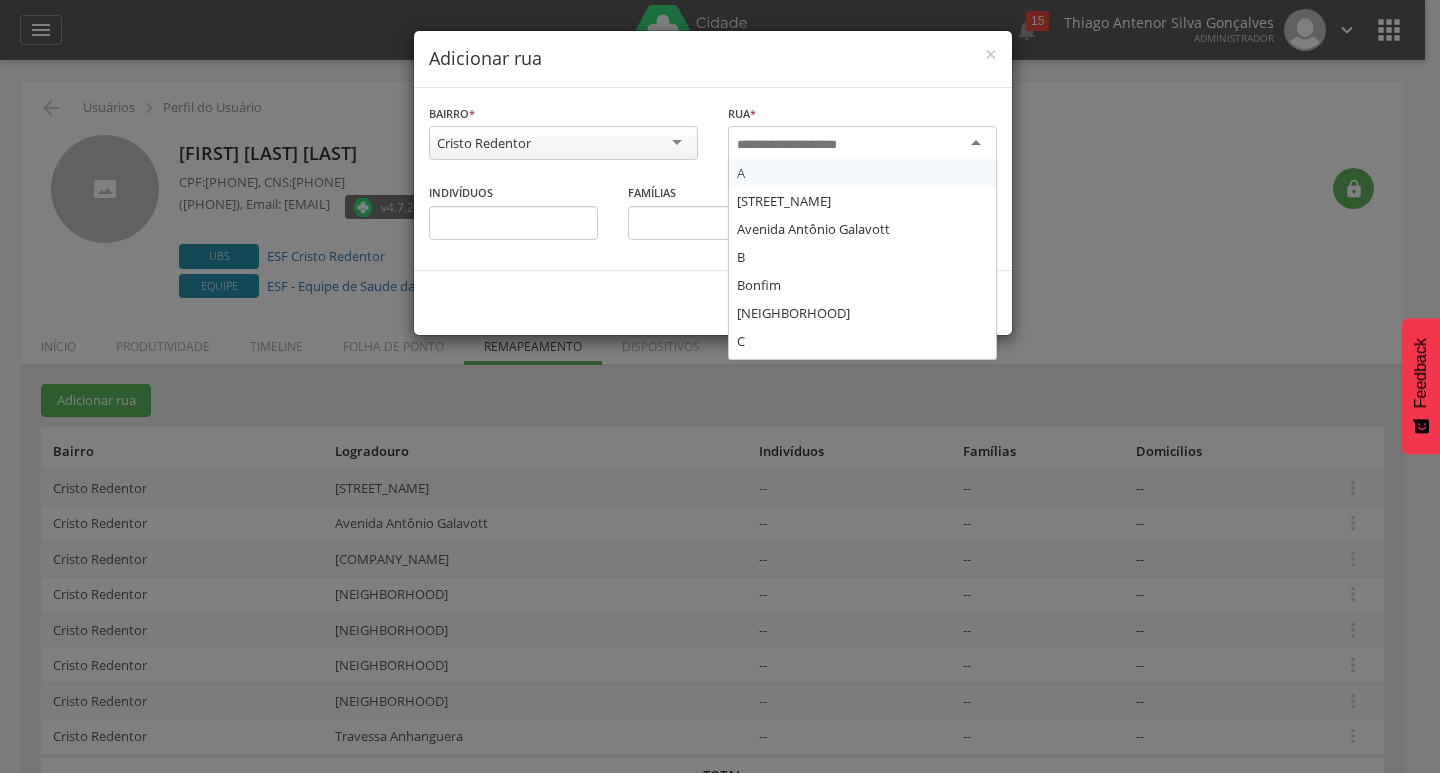 click at bounding box center (800, 145) 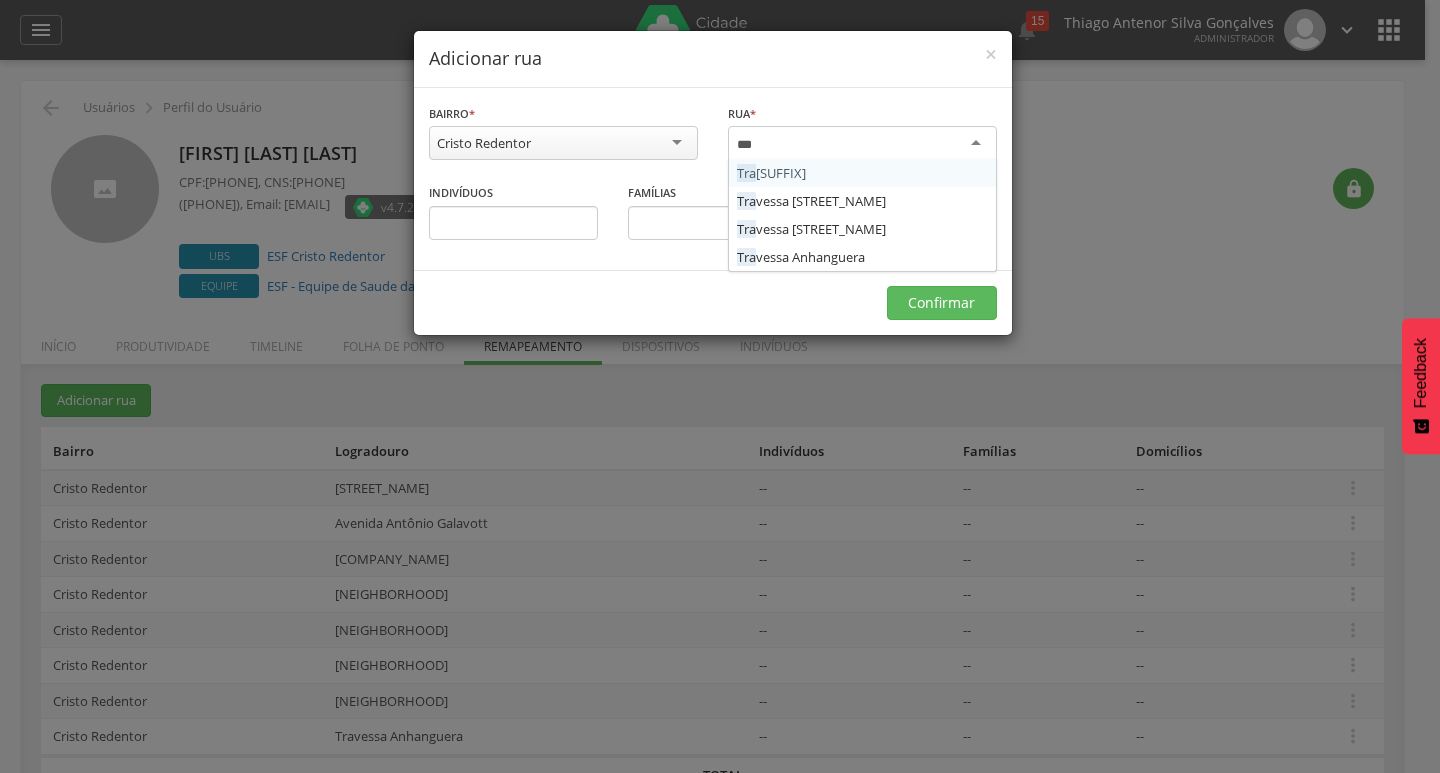 type on "***" 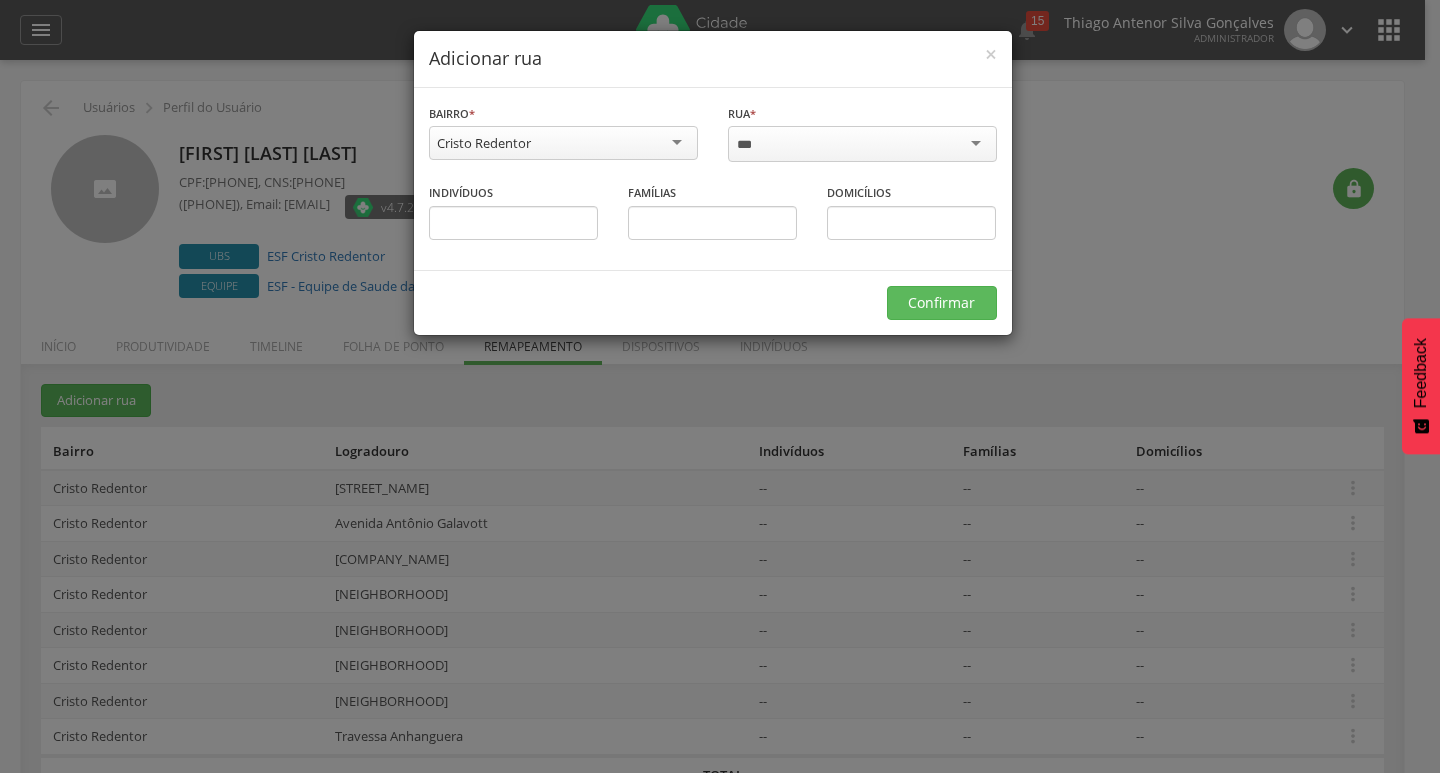 type 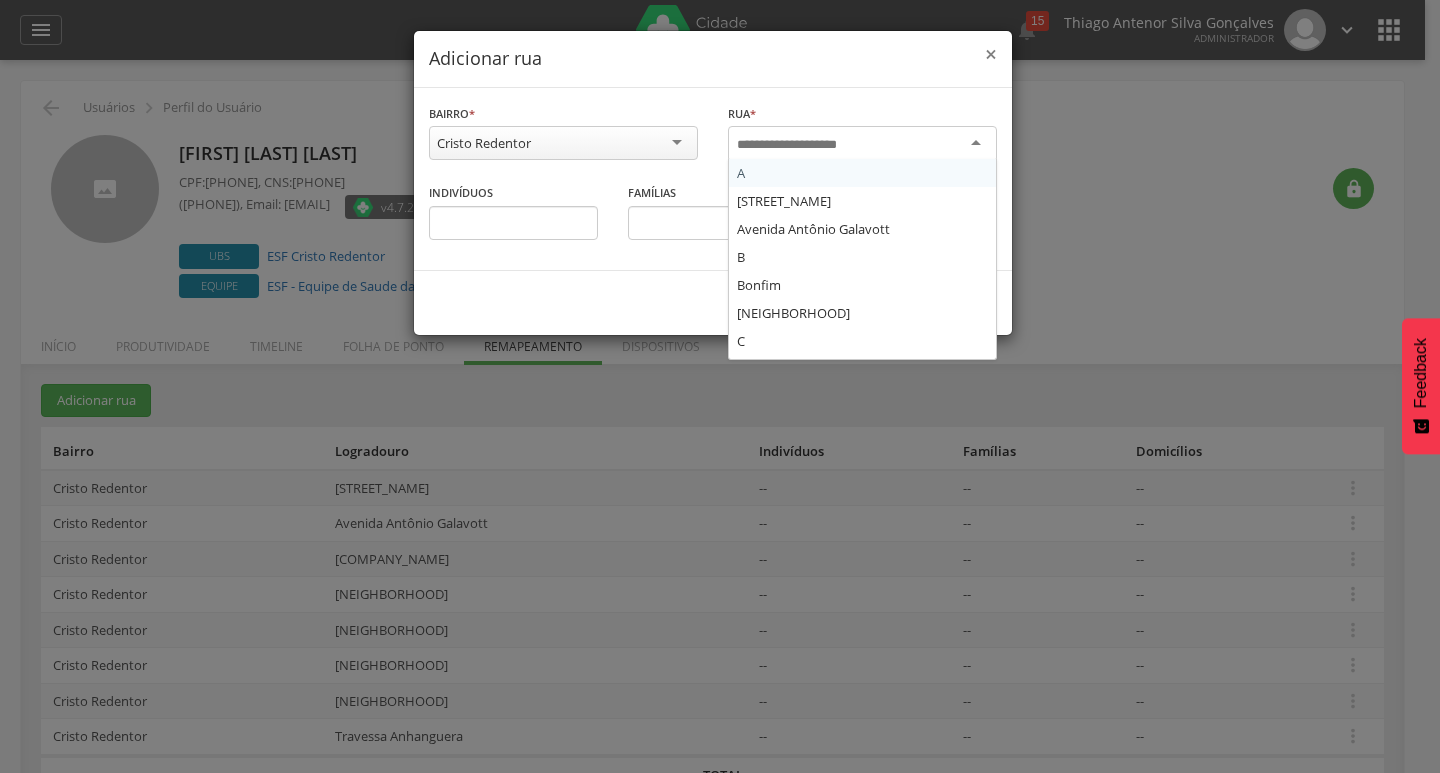 click on "×" at bounding box center (991, 54) 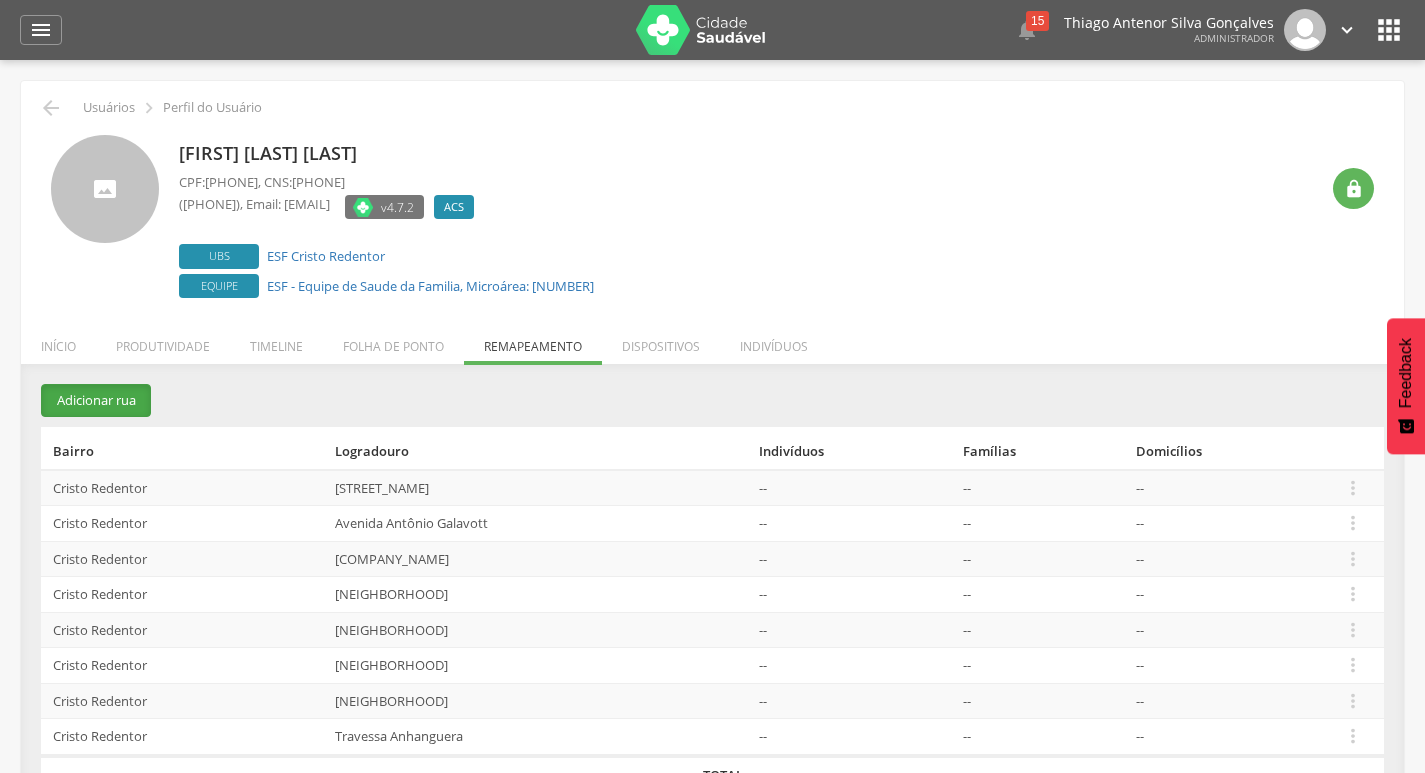 click on "Adicionar rua" at bounding box center (96, 400) 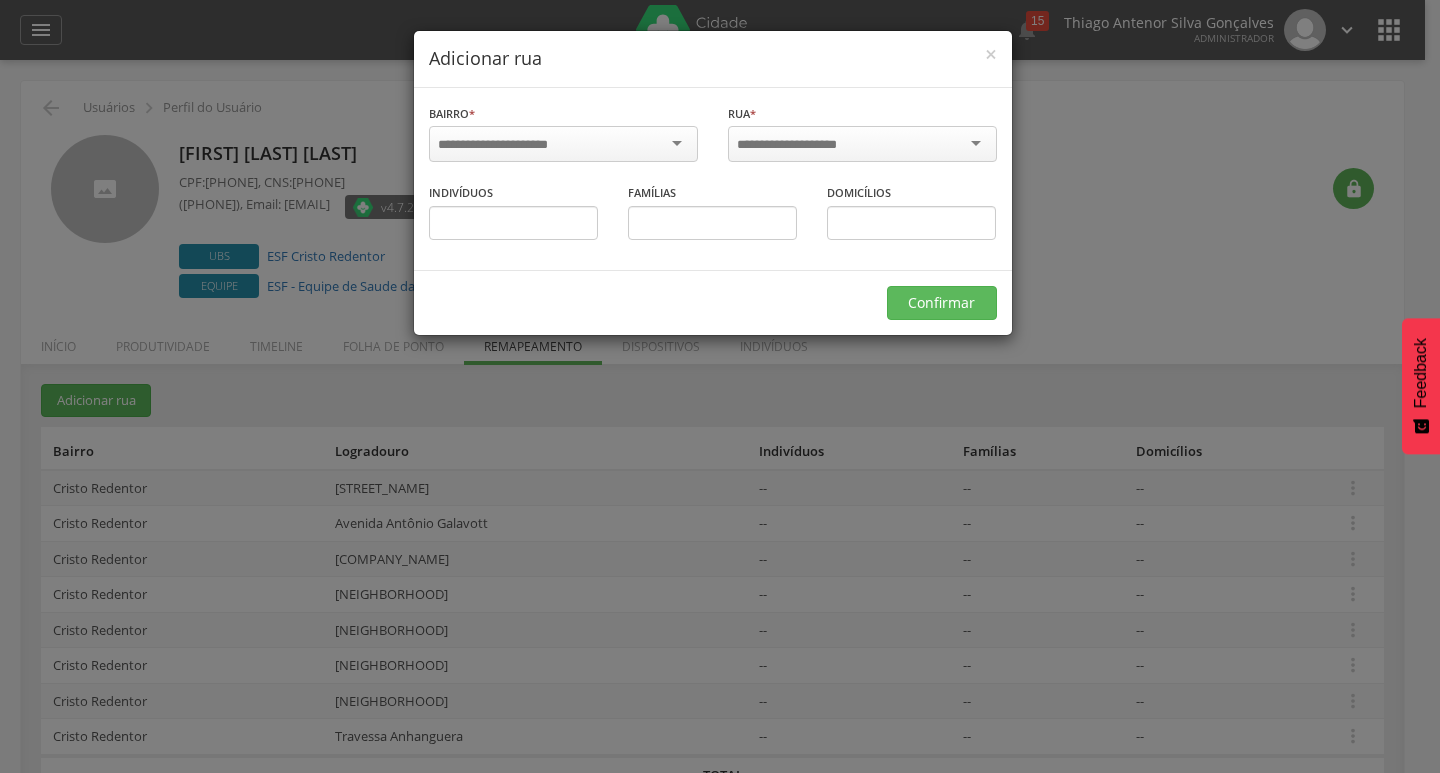 click at bounding box center [563, 144] 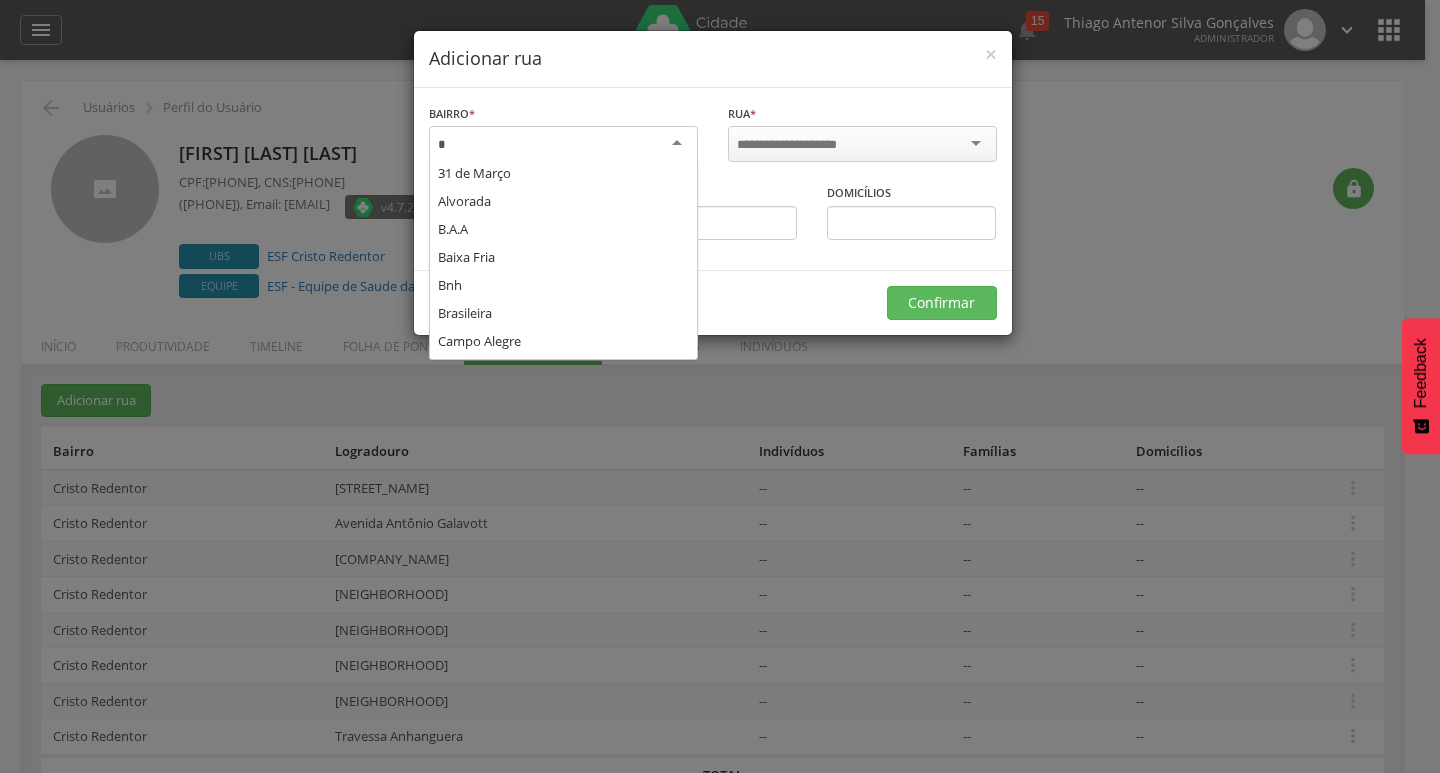 type on "**" 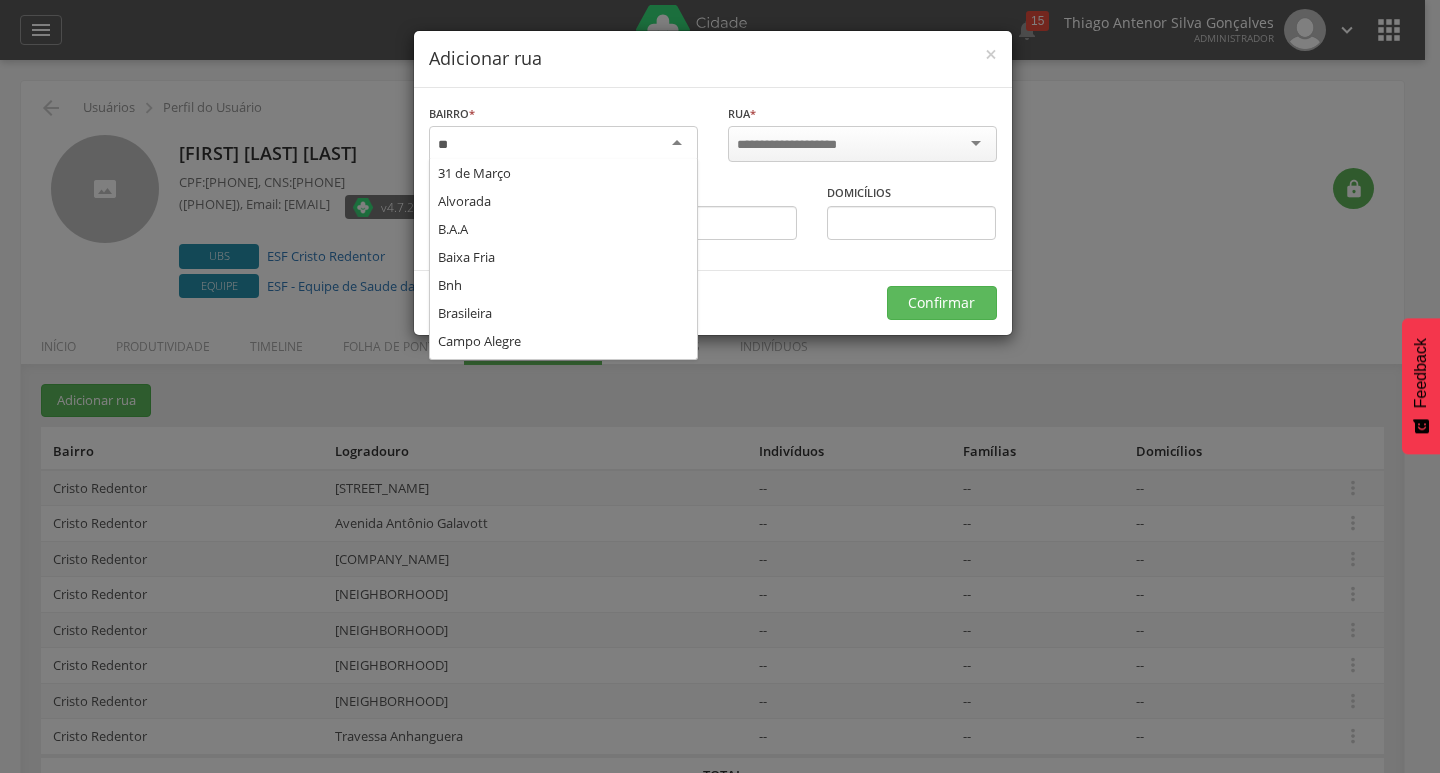 scroll, scrollTop: 136, scrollLeft: 0, axis: vertical 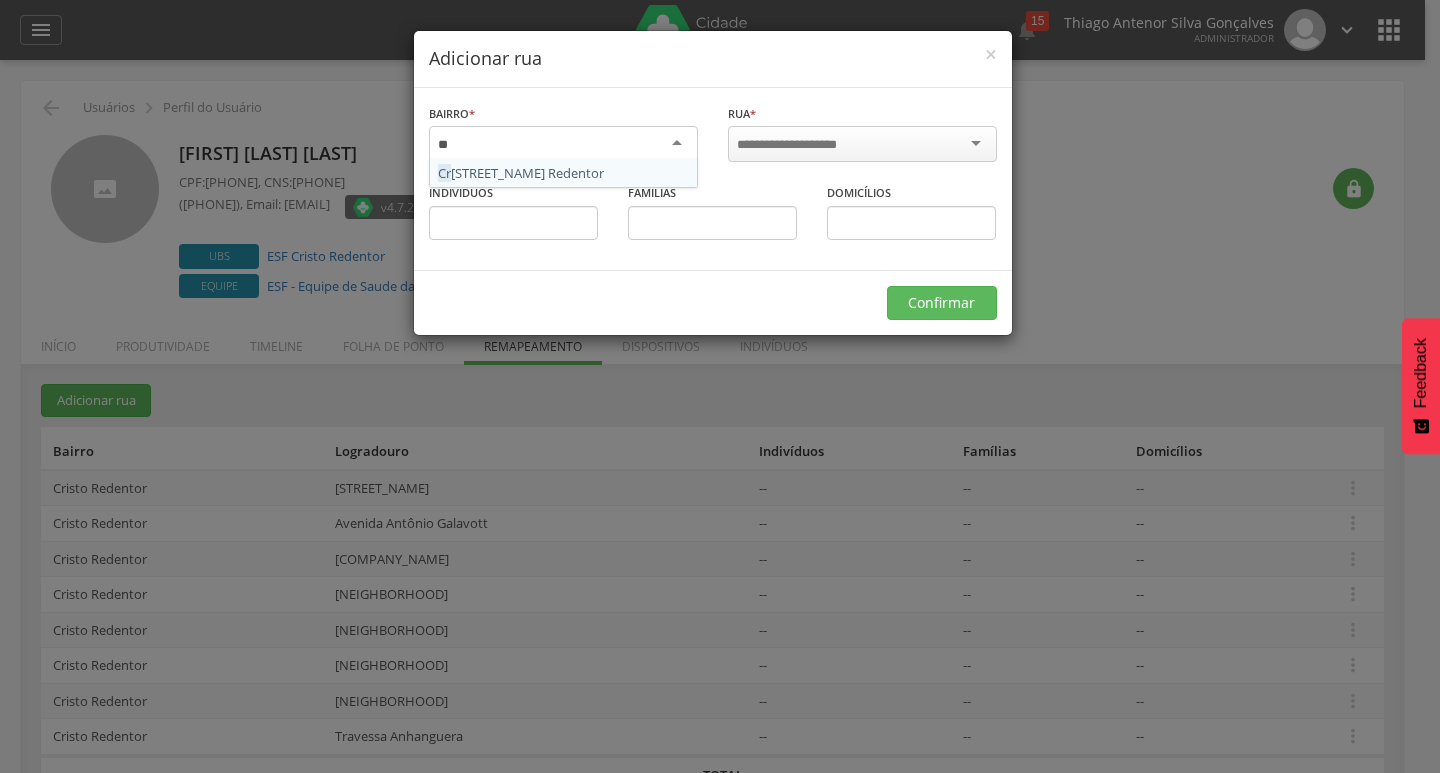 type 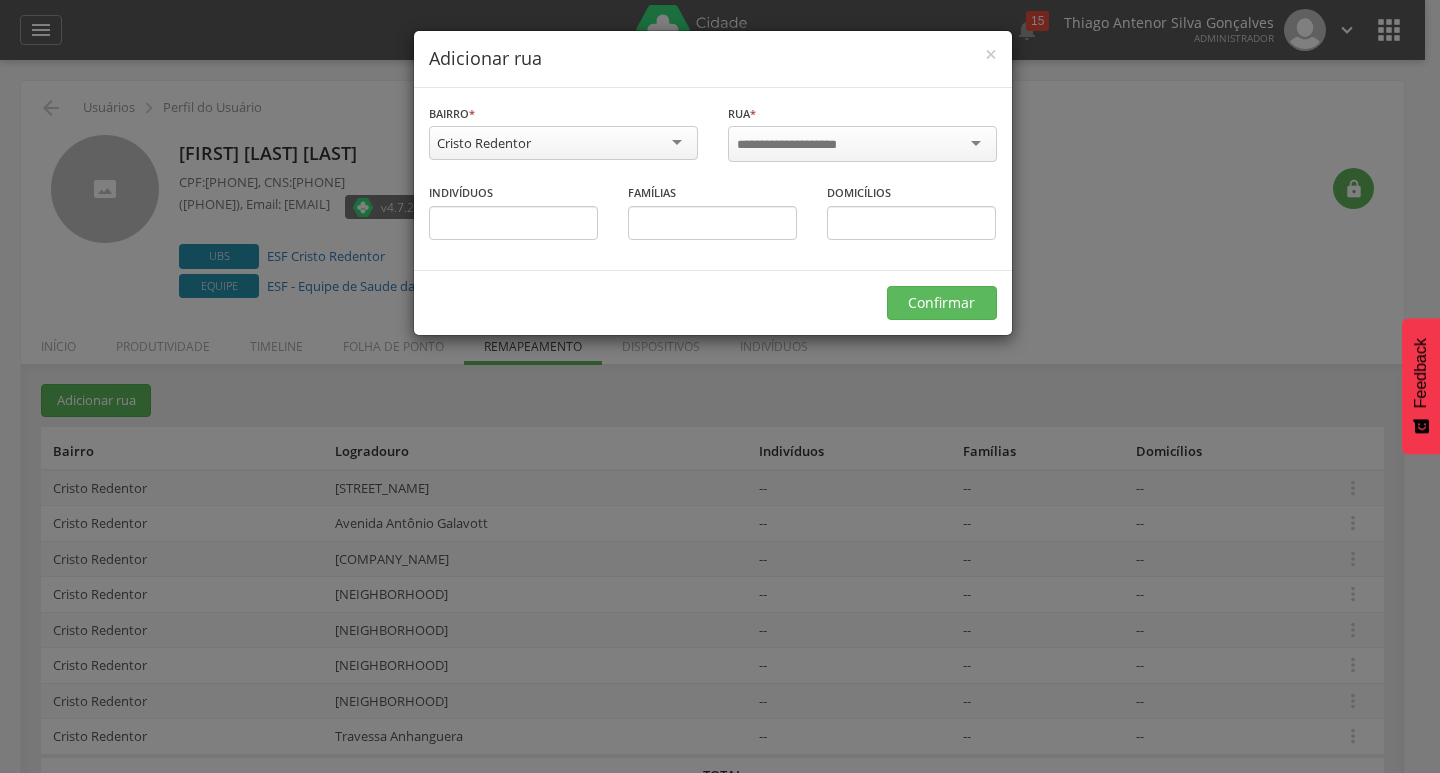 scroll, scrollTop: 0, scrollLeft: 0, axis: both 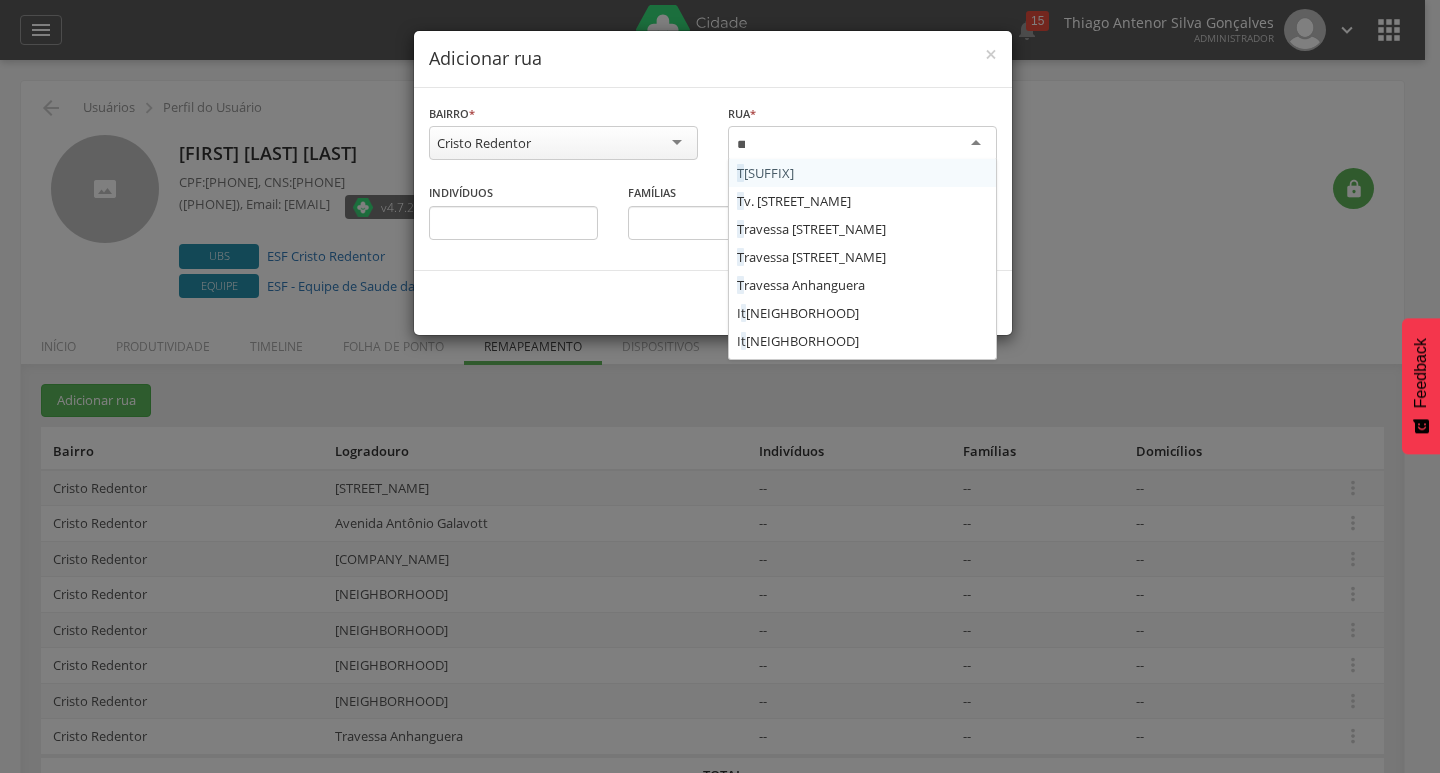 type on "***" 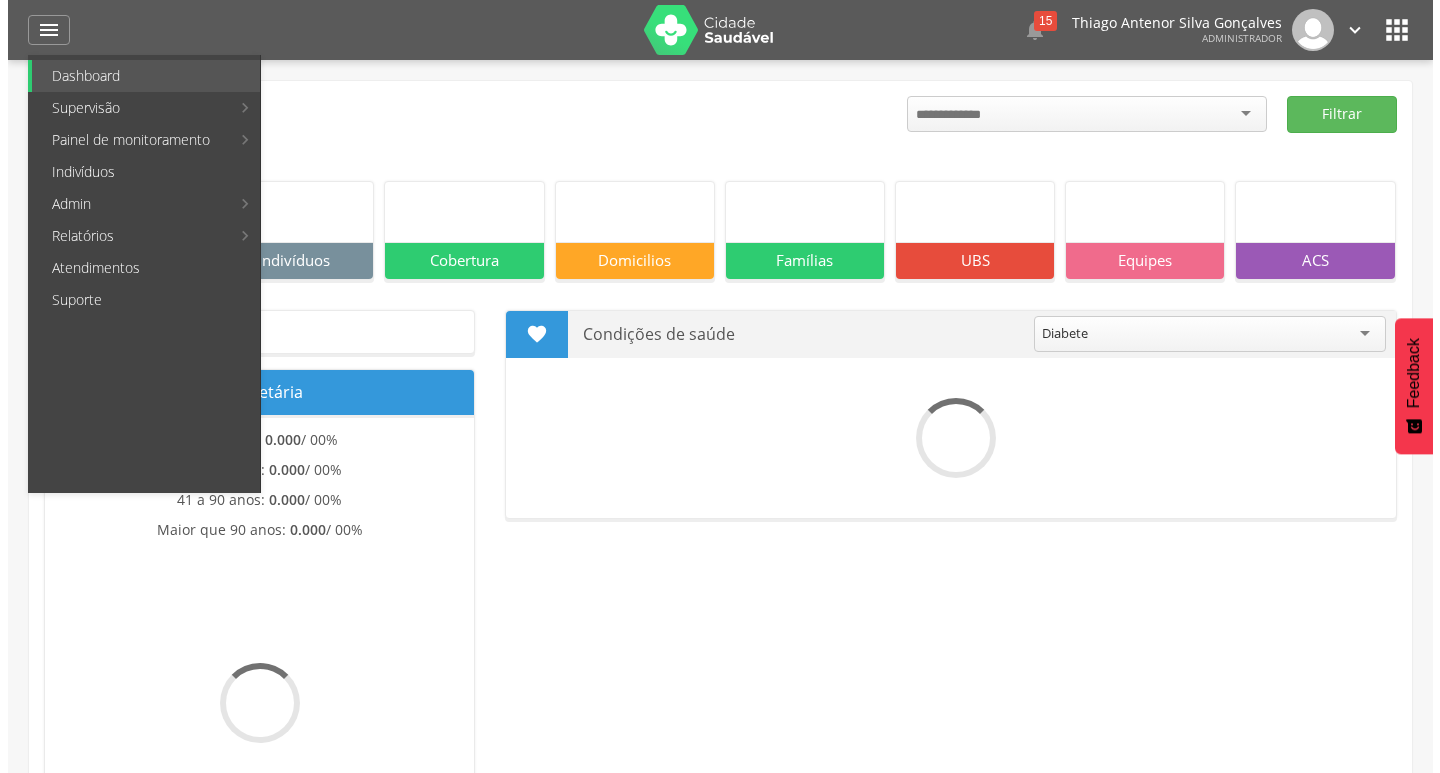 scroll, scrollTop: 0, scrollLeft: 0, axis: both 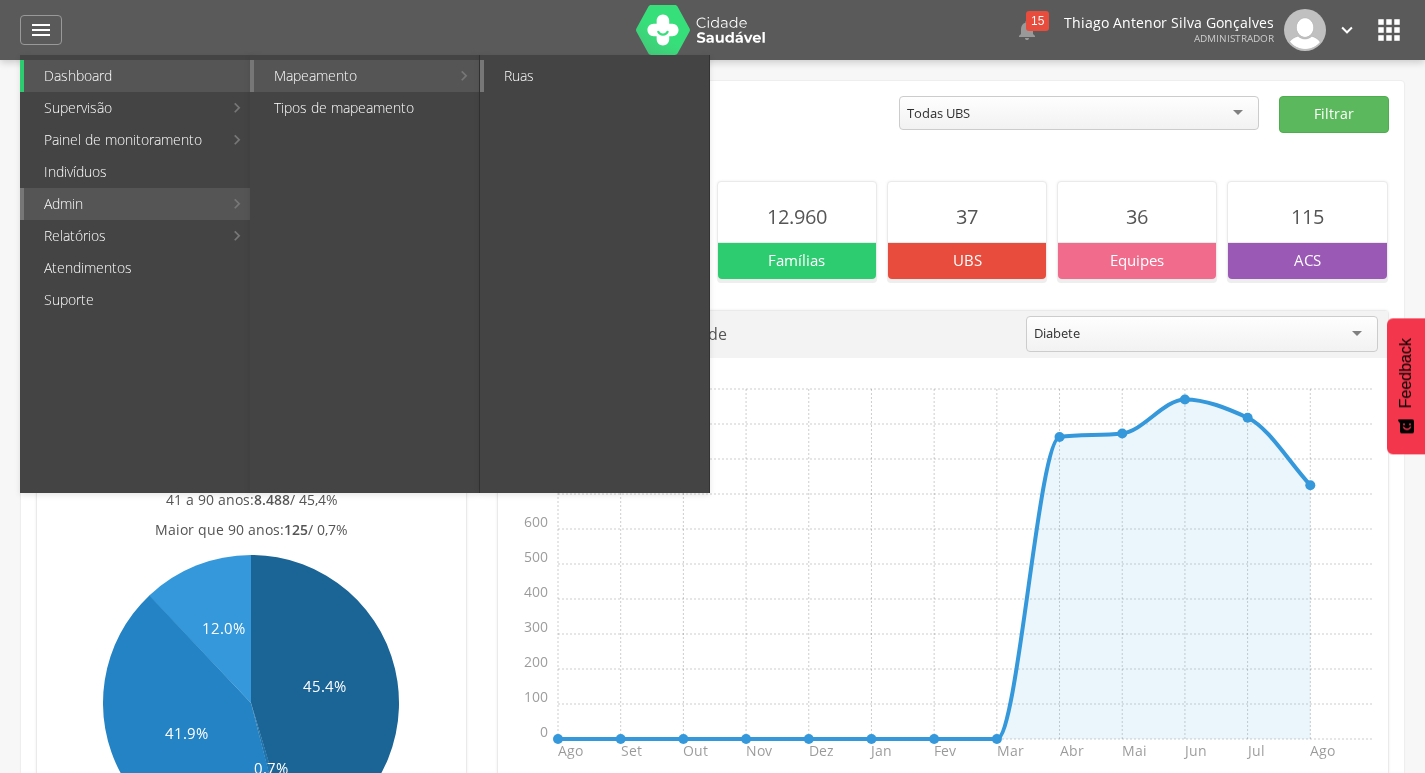 click on "Ruas" at bounding box center (596, 76) 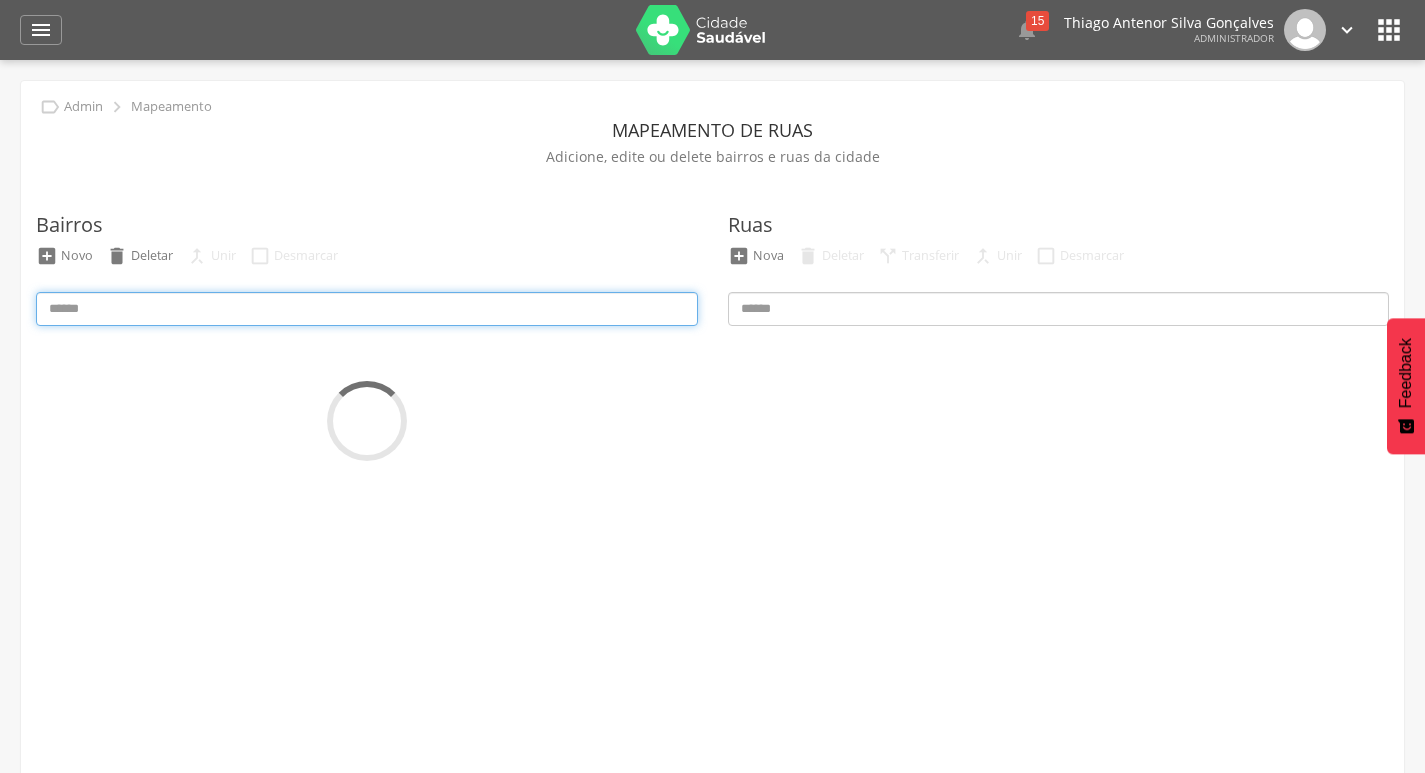 click at bounding box center [367, 309] 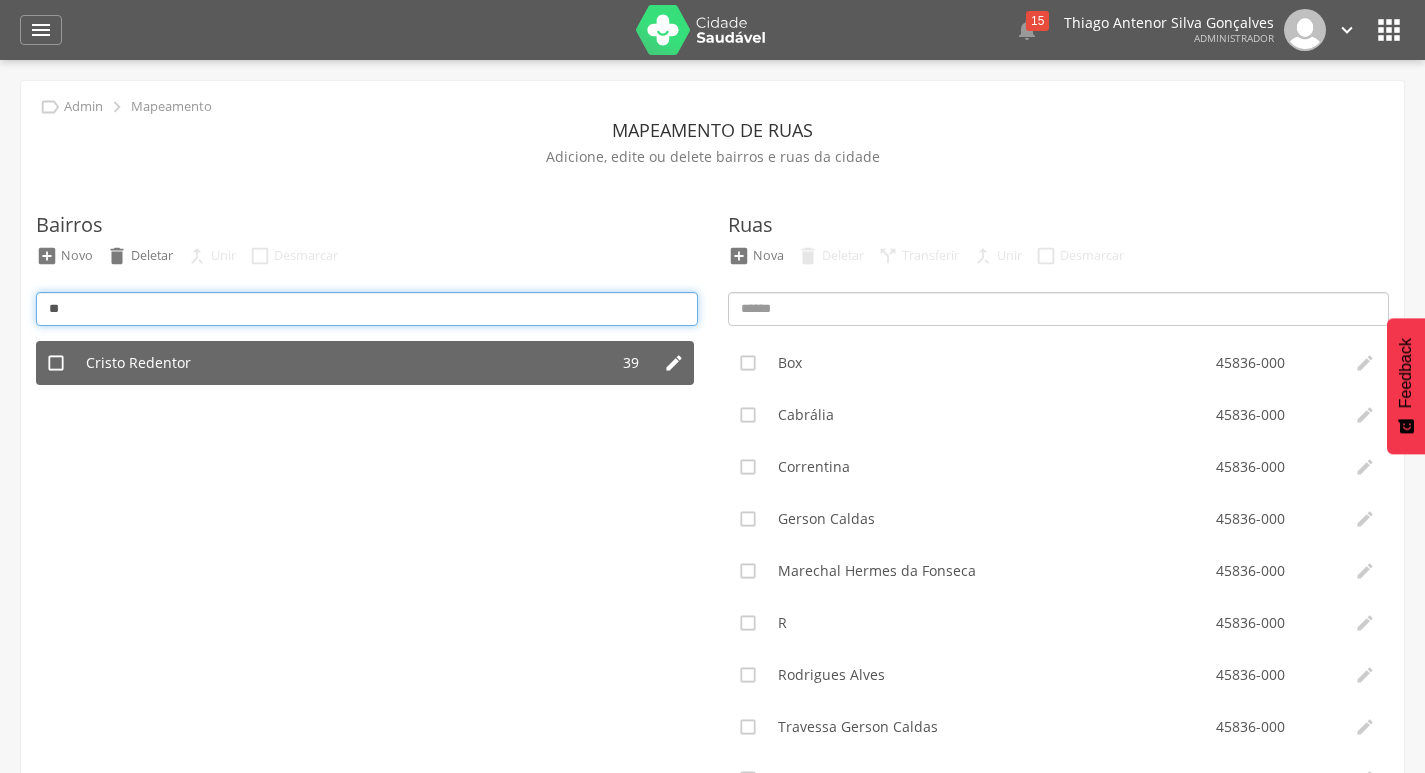 type on "**" 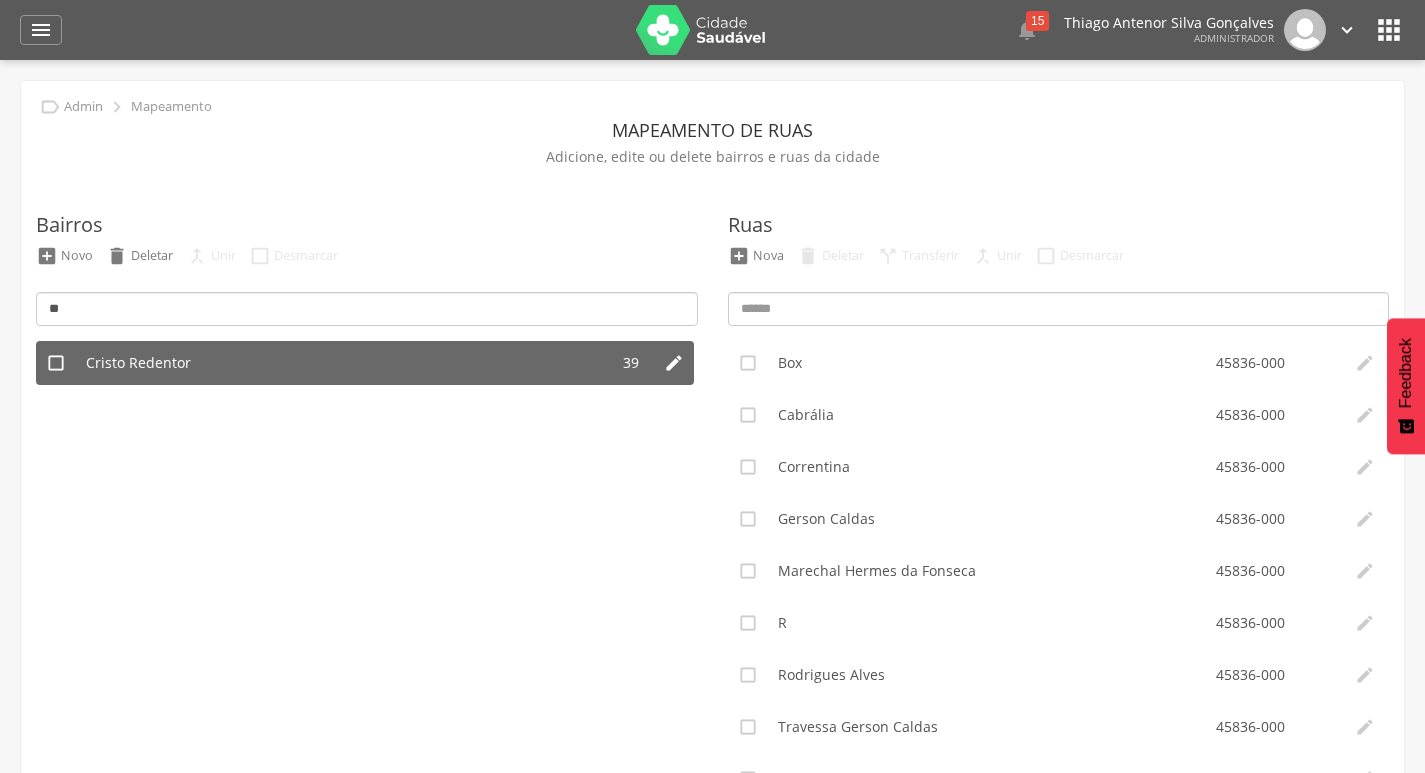 click on "Cristo Redentor" at bounding box center [342, 363] 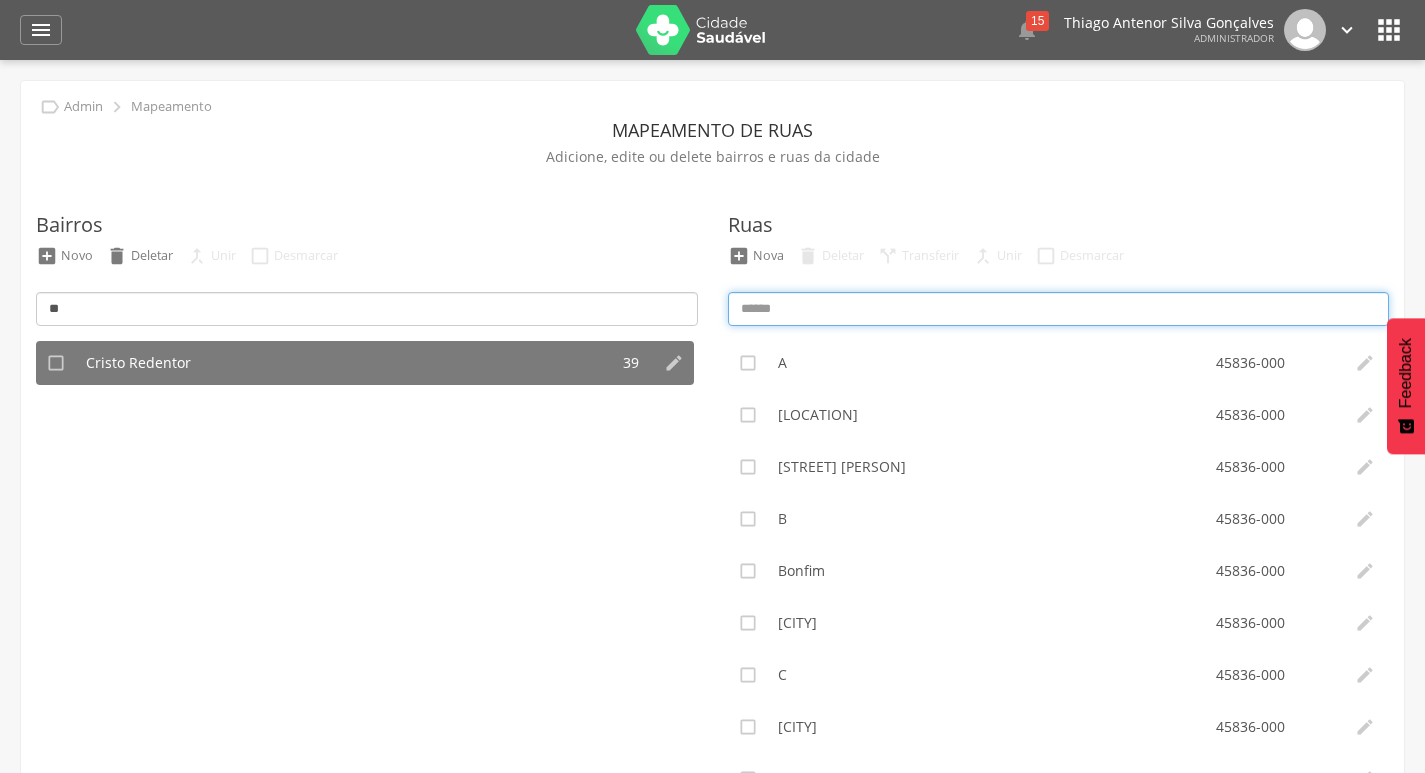 click at bounding box center [1059, 309] 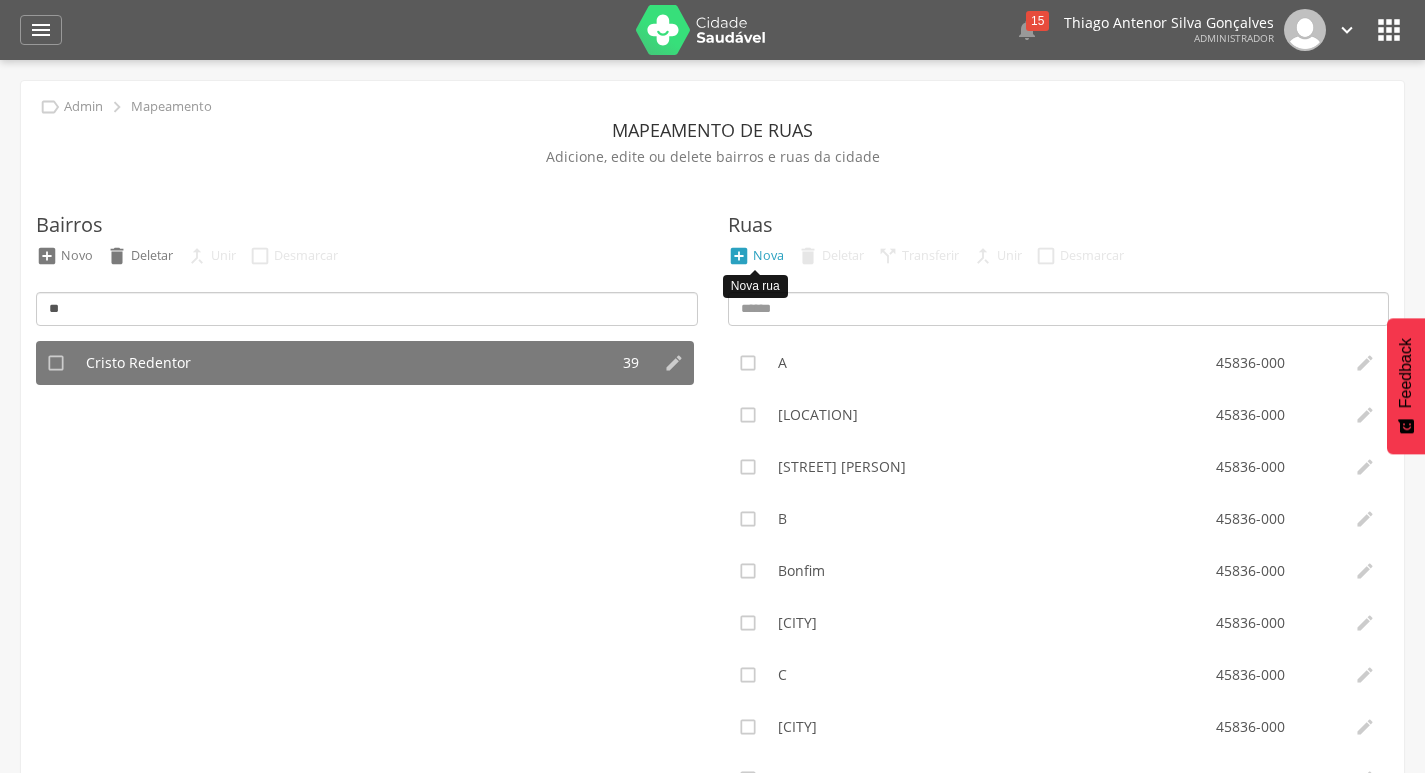 click on "Nova" at bounding box center [768, 255] 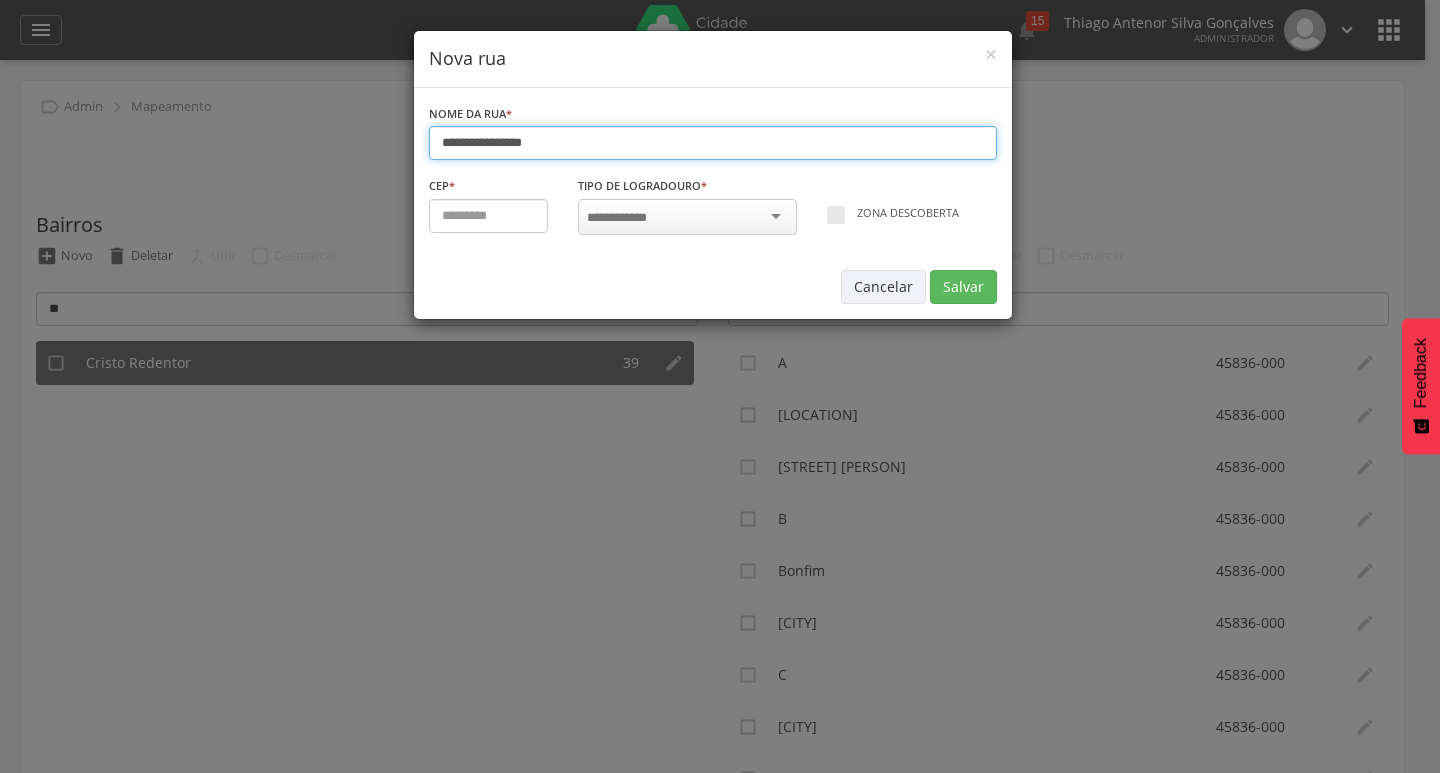 type on "**********" 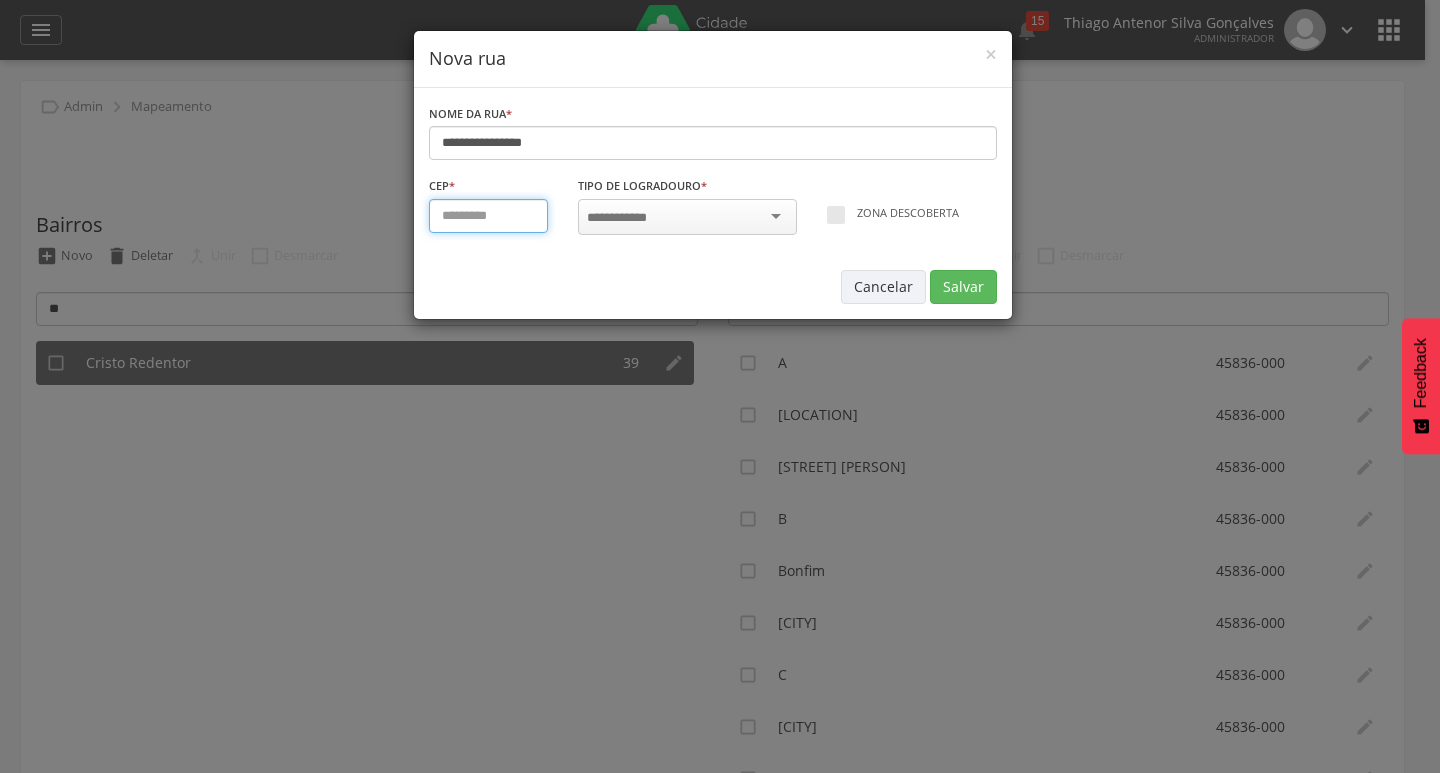 click at bounding box center [489, 216] 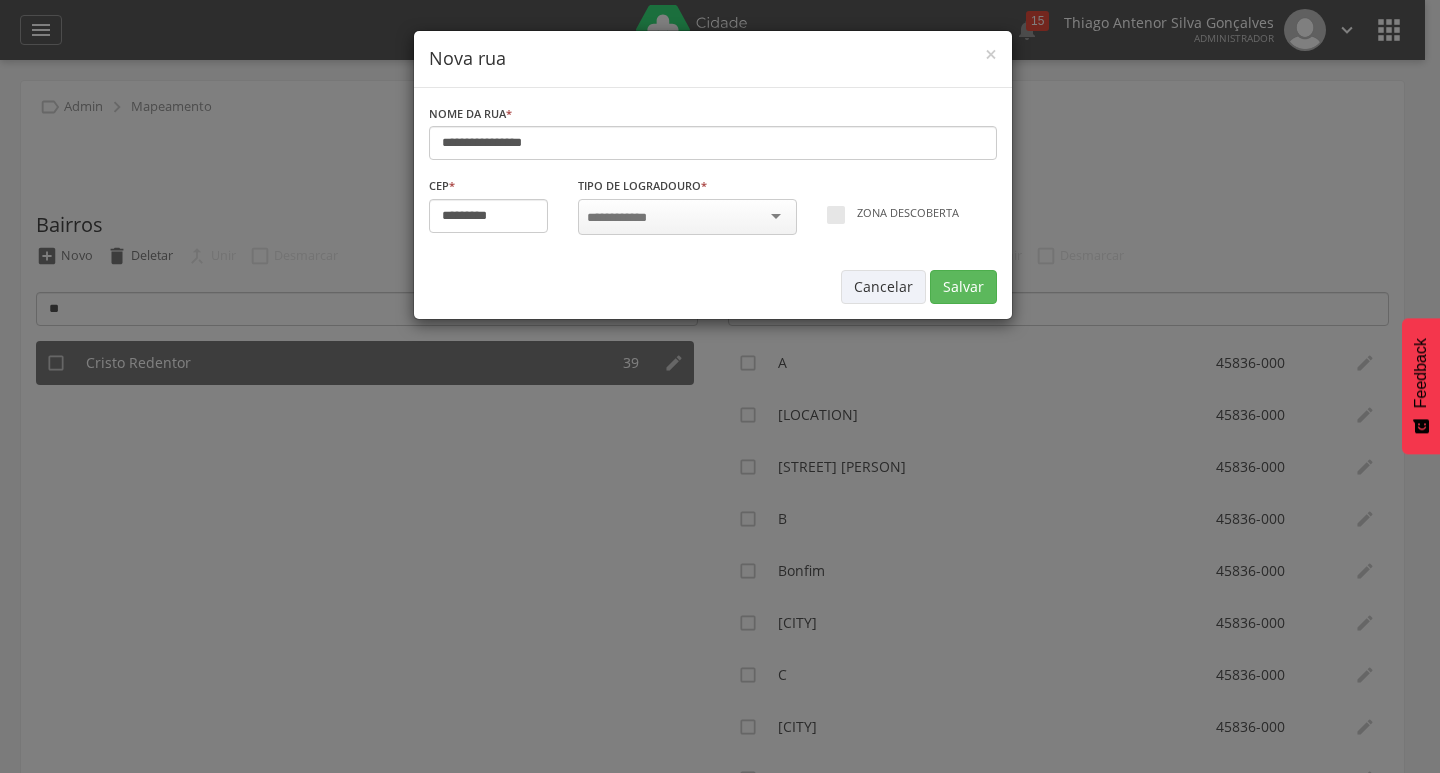 click at bounding box center (687, 217) 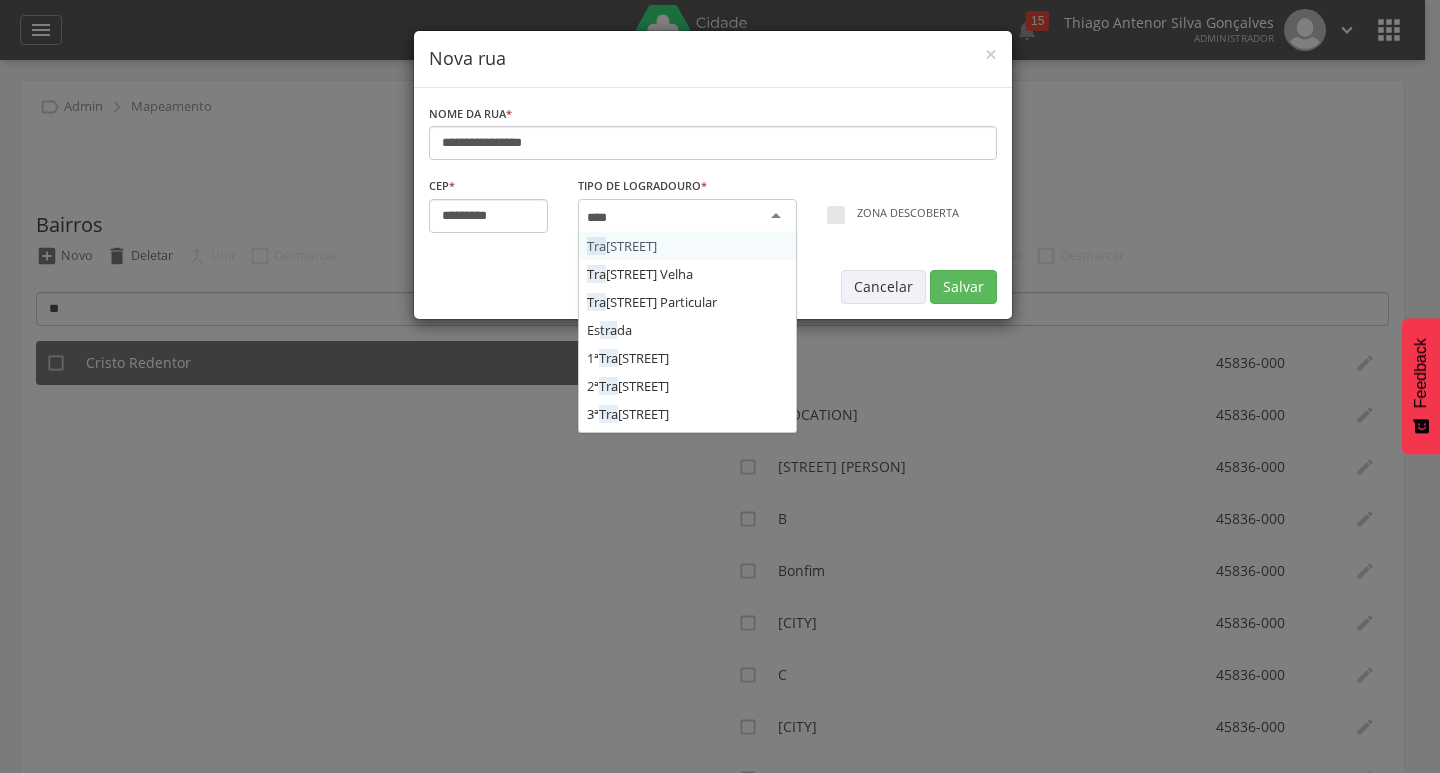 type on "*****" 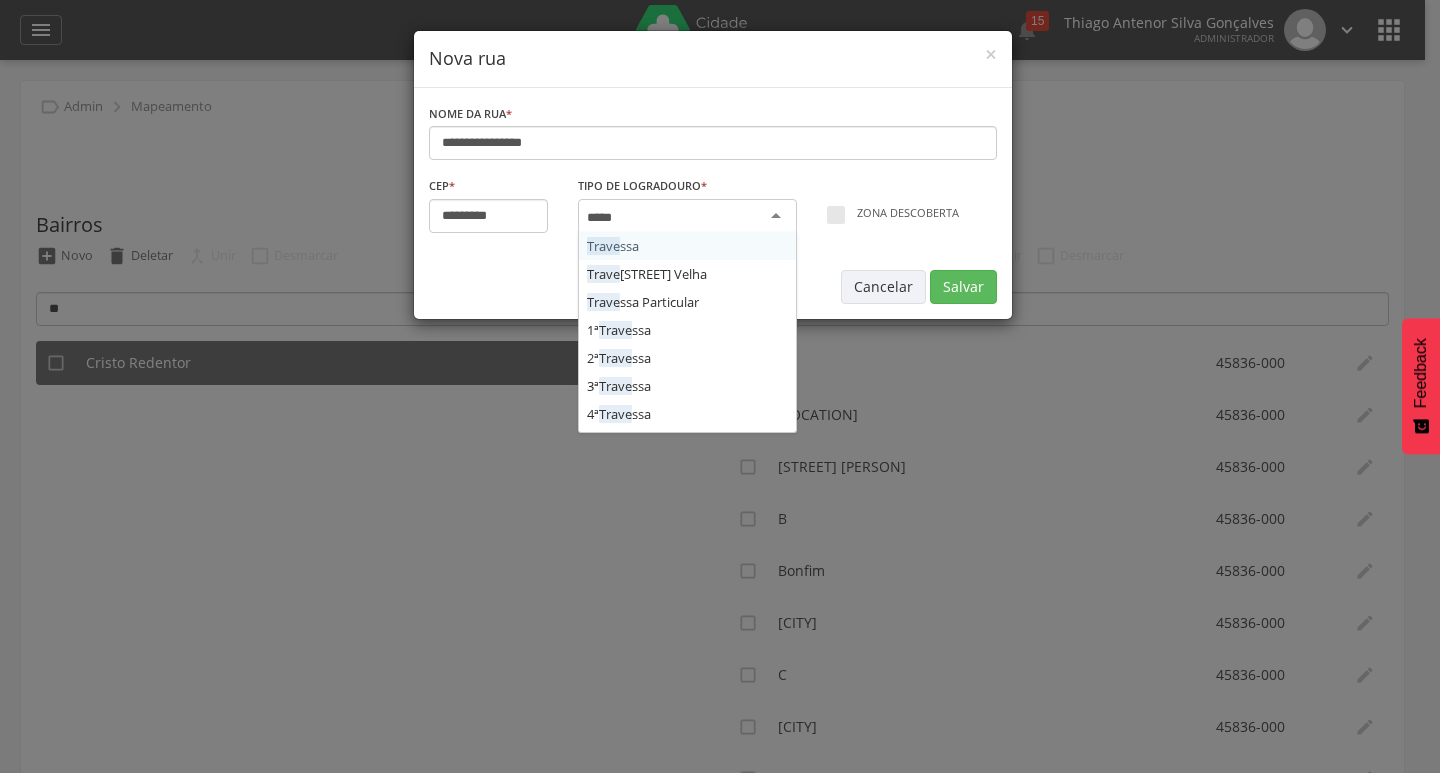 type 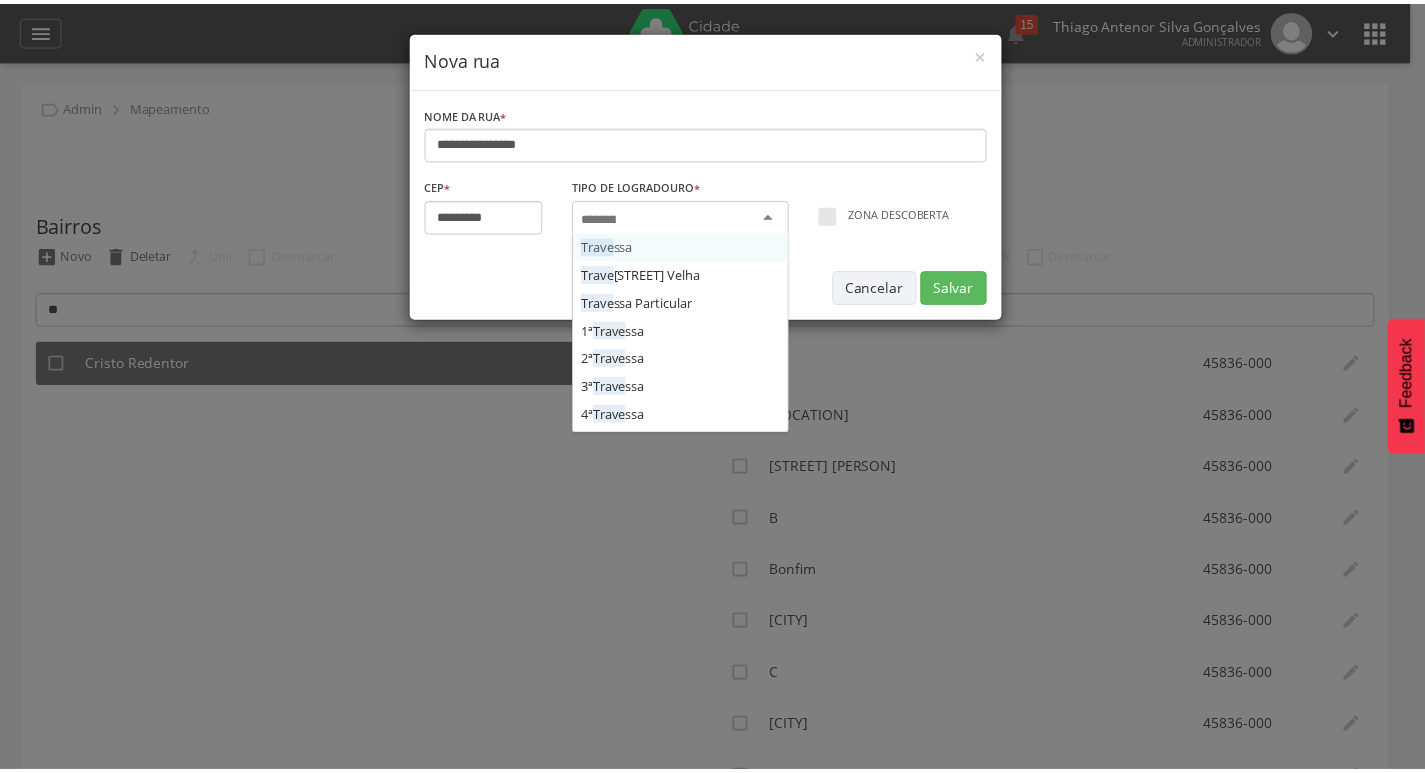 scroll, scrollTop: 0, scrollLeft: 0, axis: both 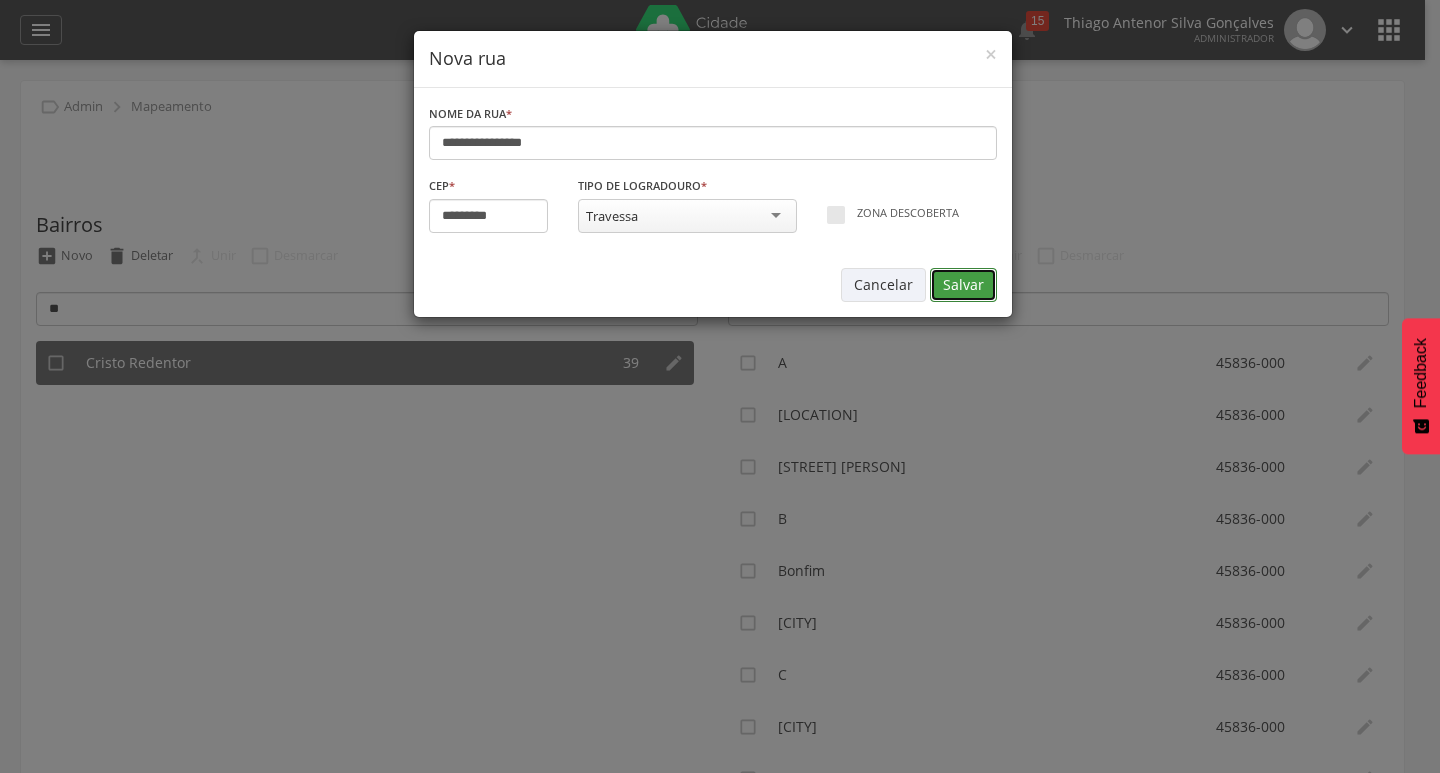 click on "Salvar" at bounding box center (963, 285) 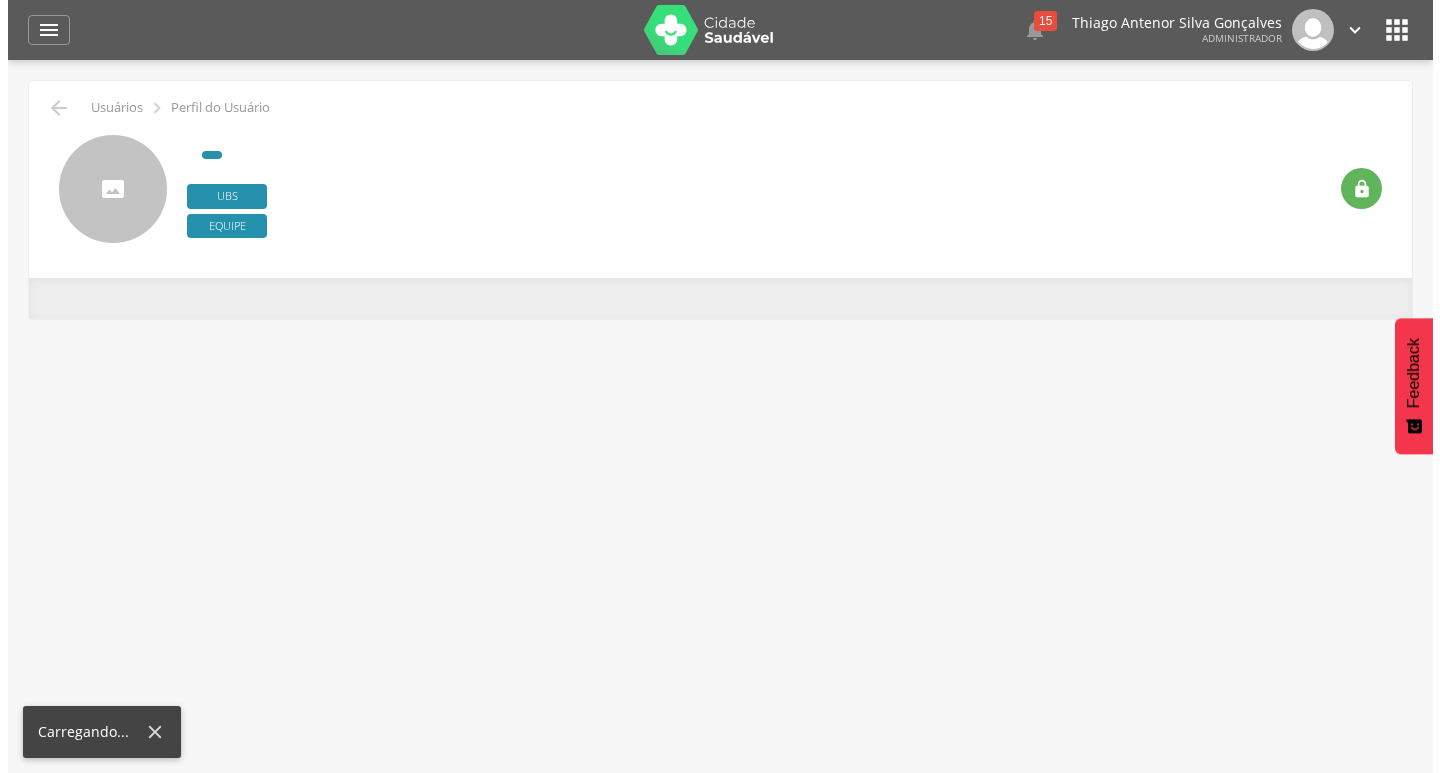 scroll, scrollTop: 0, scrollLeft: 0, axis: both 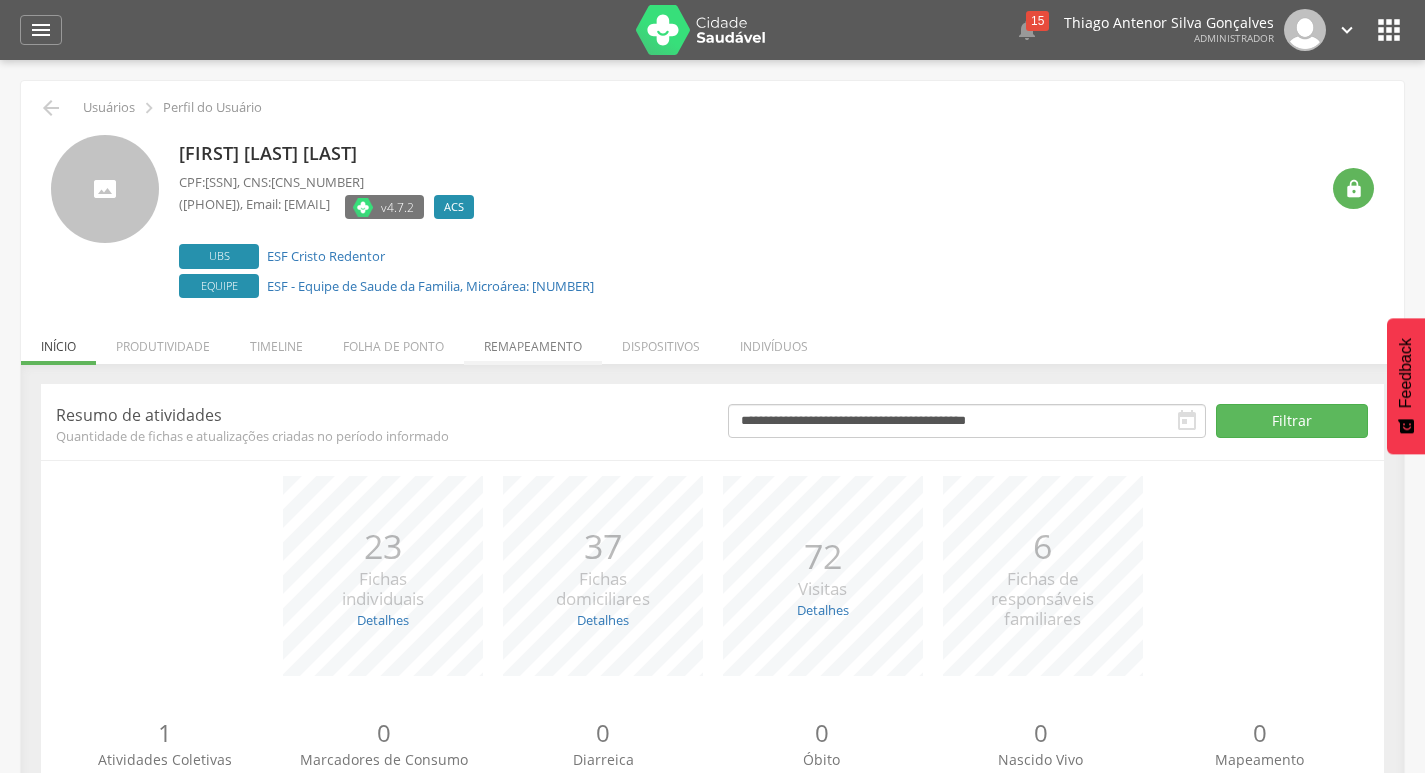 drag, startPoint x: 501, startPoint y: 343, endPoint x: 488, endPoint y: 352, distance: 15.811388 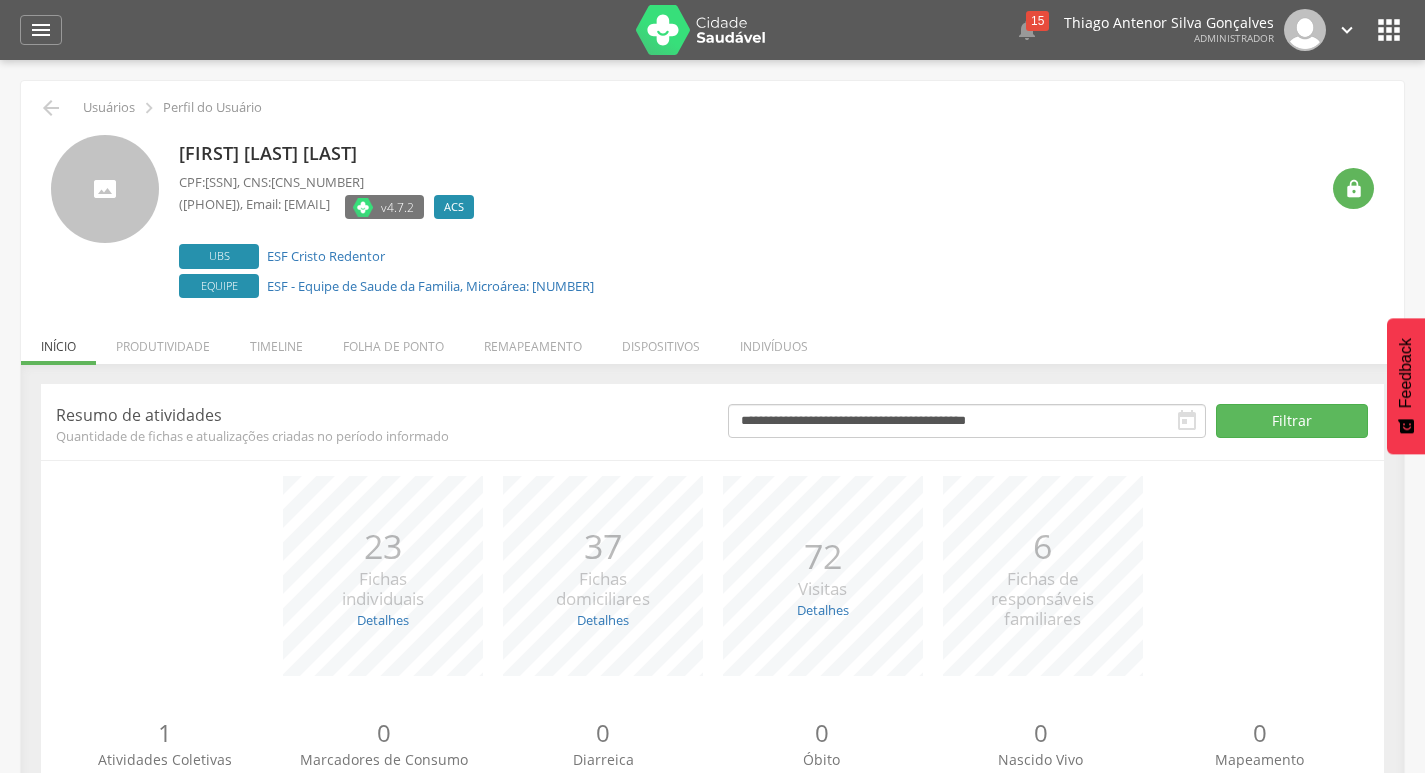 click on "Remapeamento" at bounding box center [533, 341] 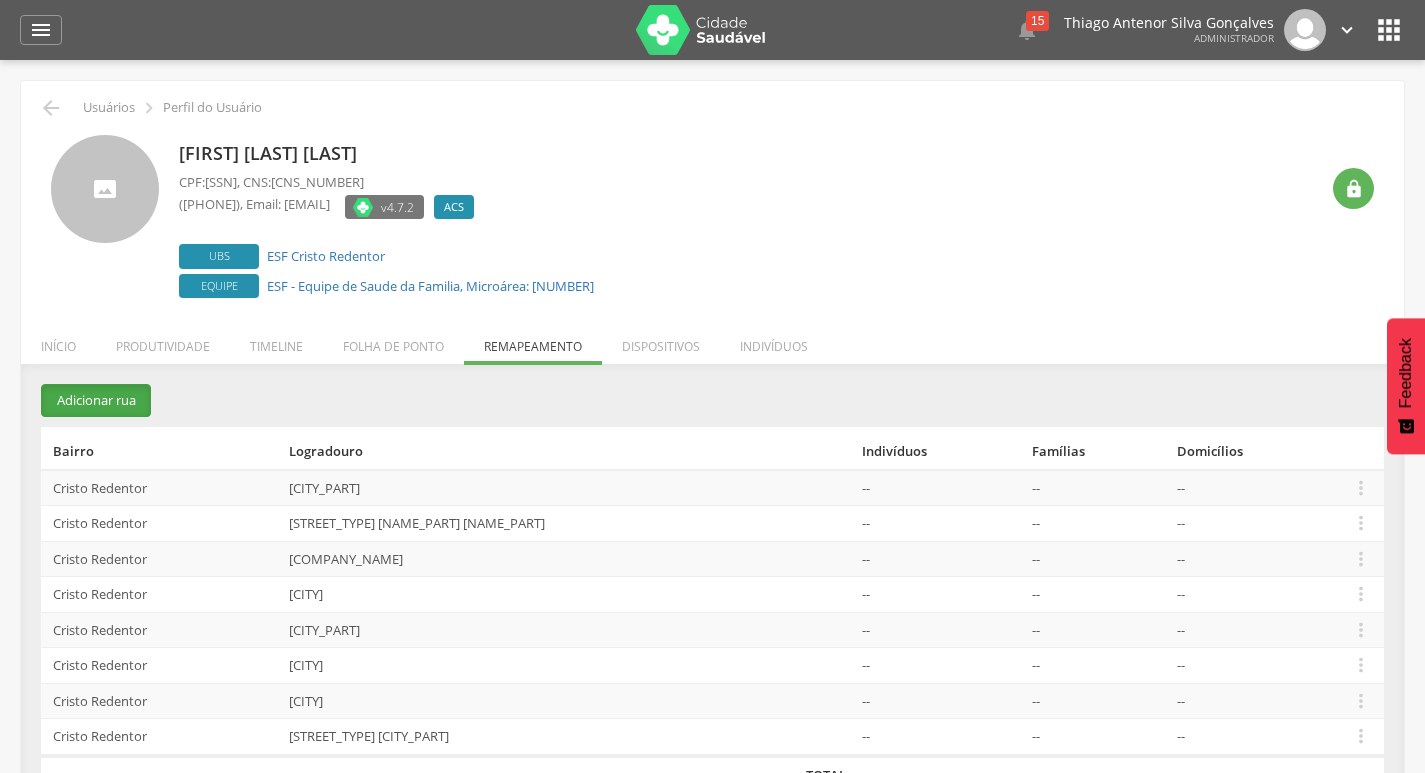 click on "Adicionar rua" at bounding box center [96, 400] 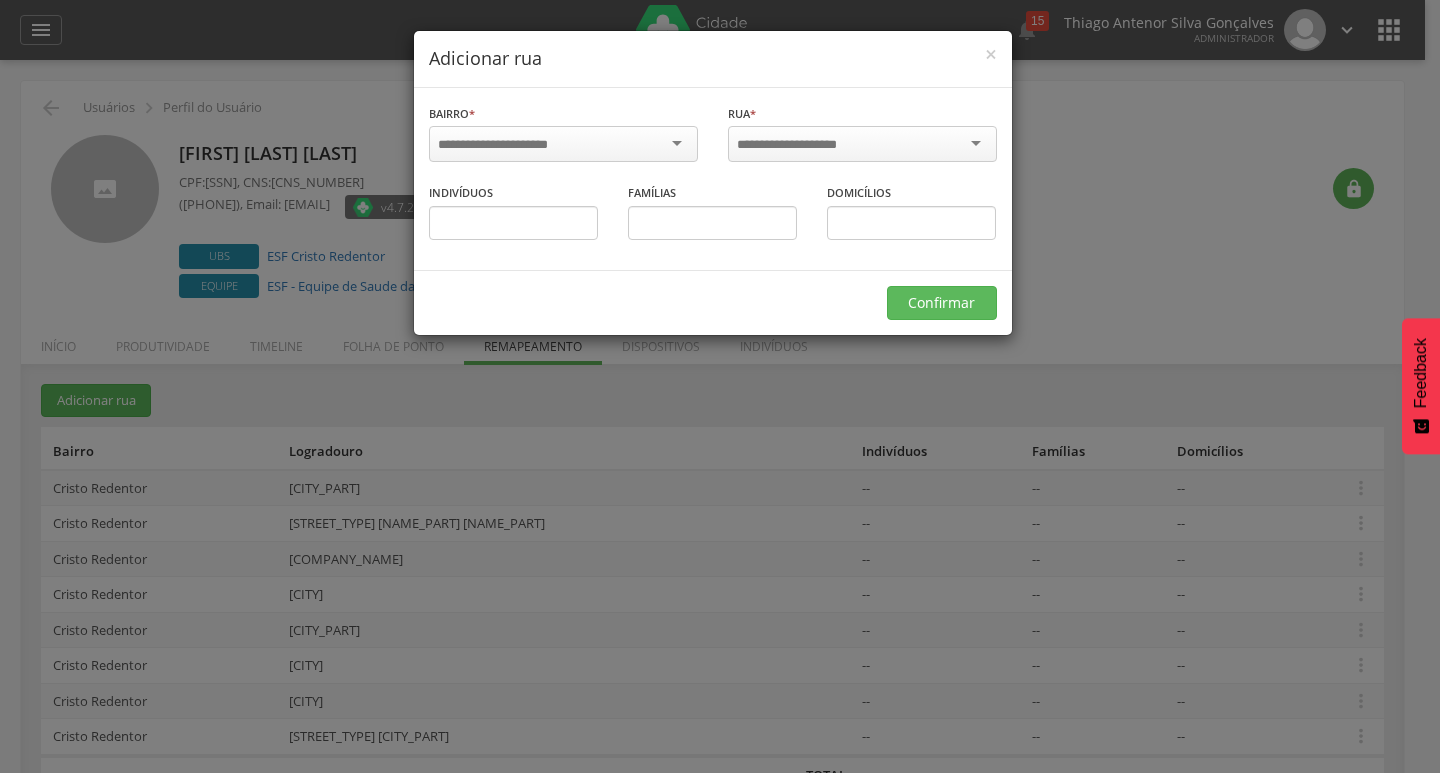 click at bounding box center [506, 145] 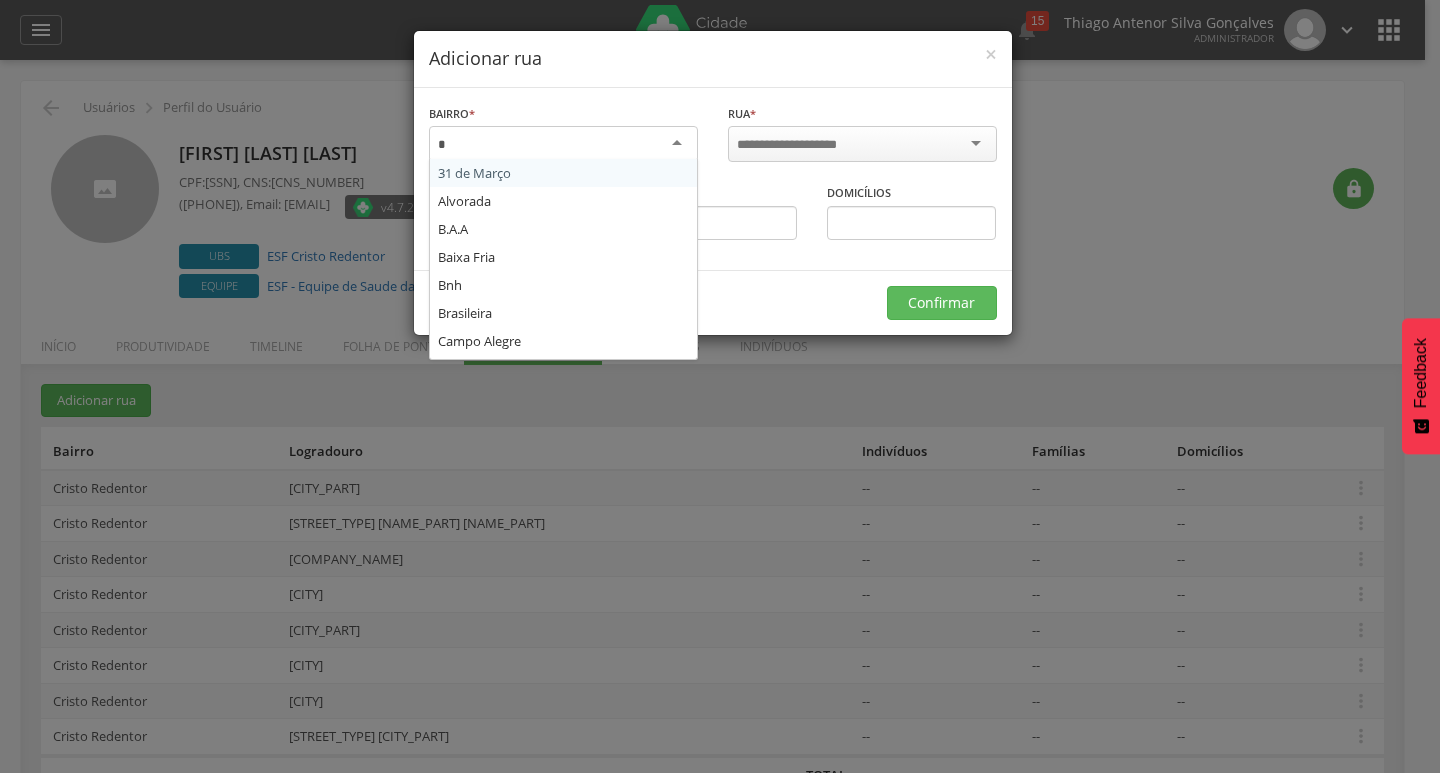 type on "*" 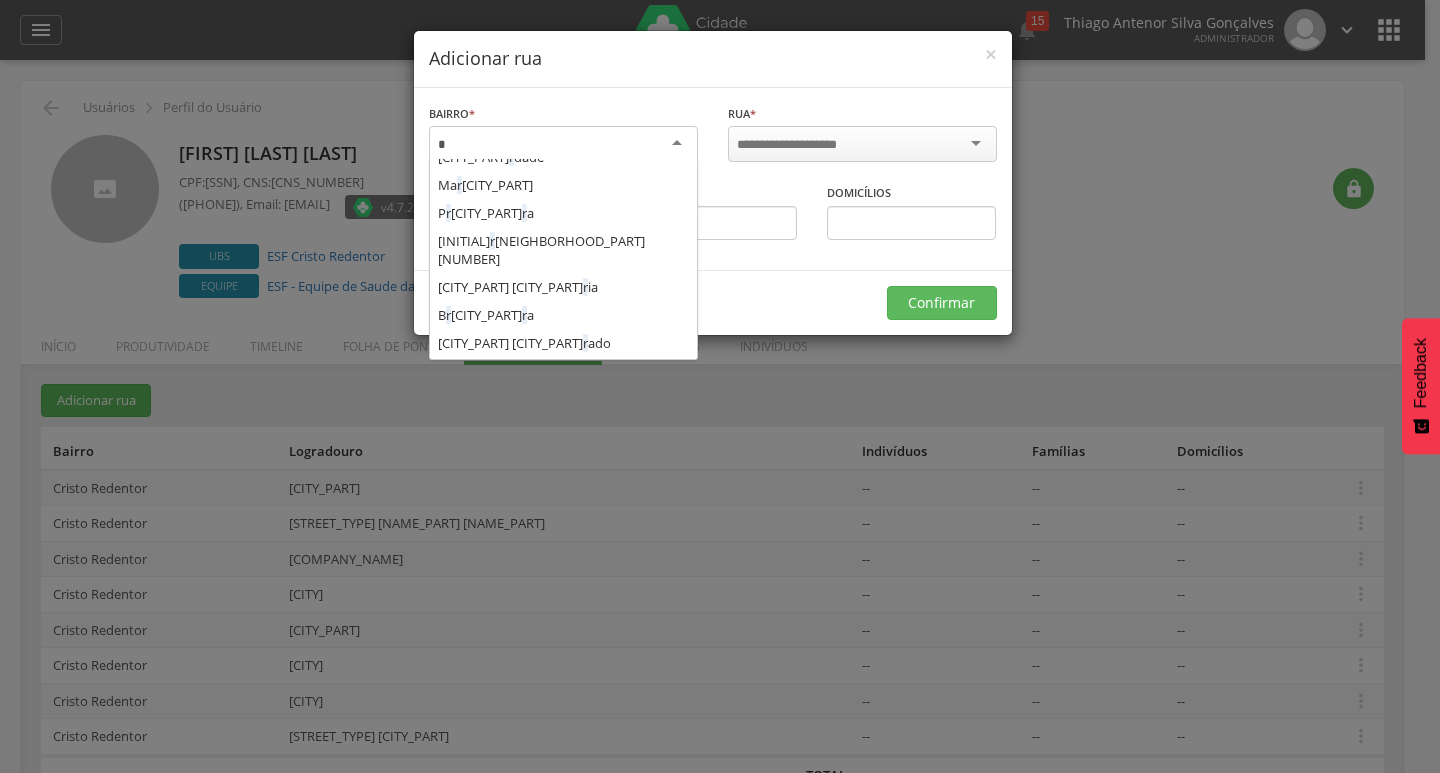scroll, scrollTop: 0, scrollLeft: 0, axis: both 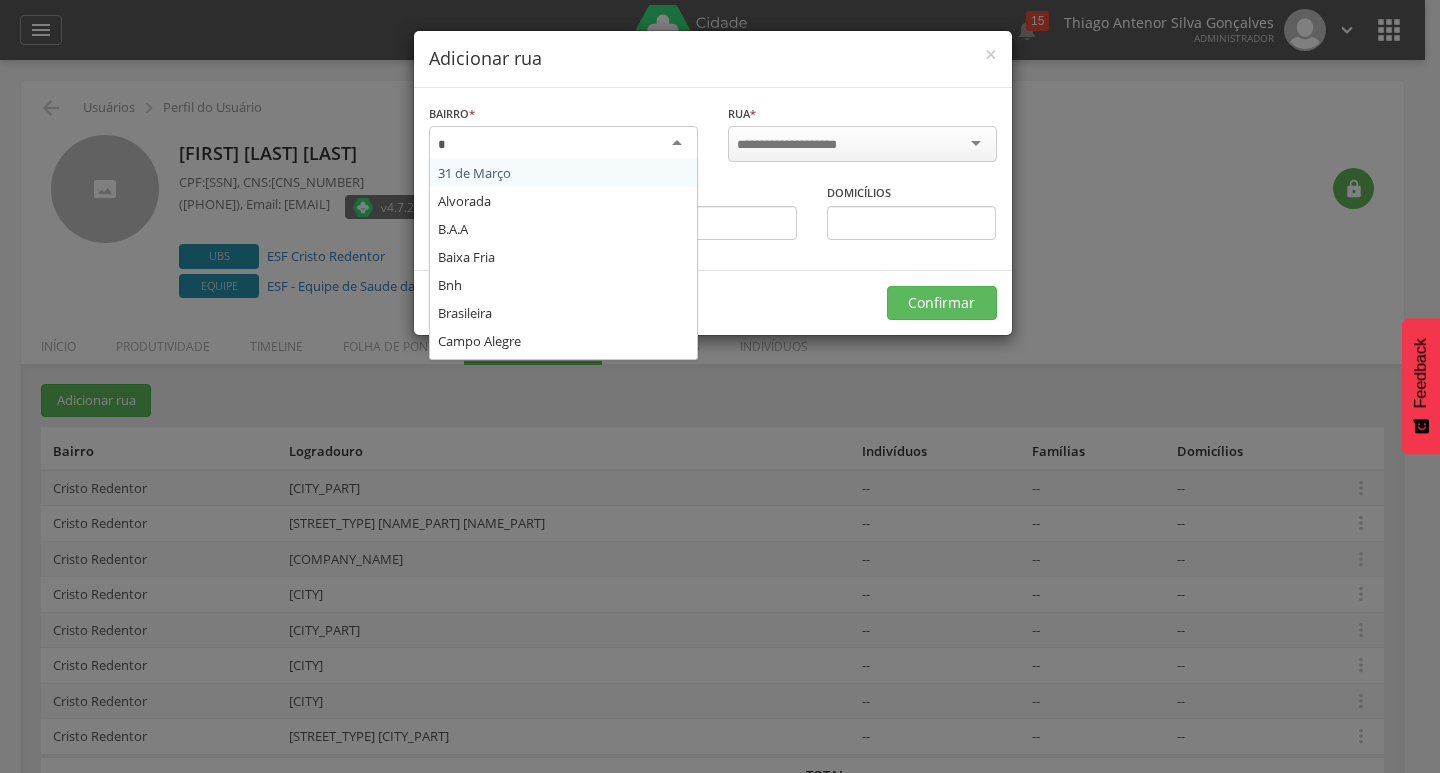 type on "**" 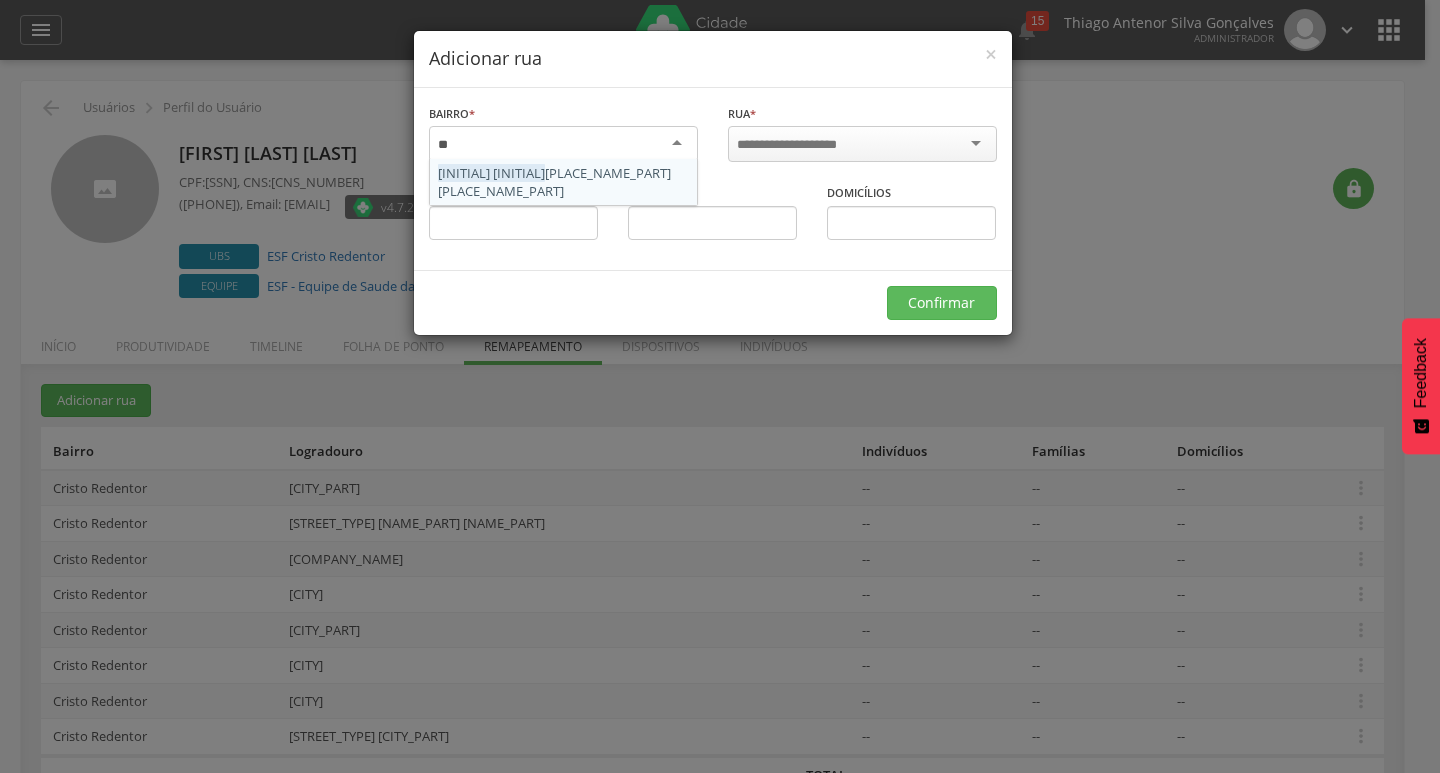 scroll, scrollTop: 0, scrollLeft: 0, axis: both 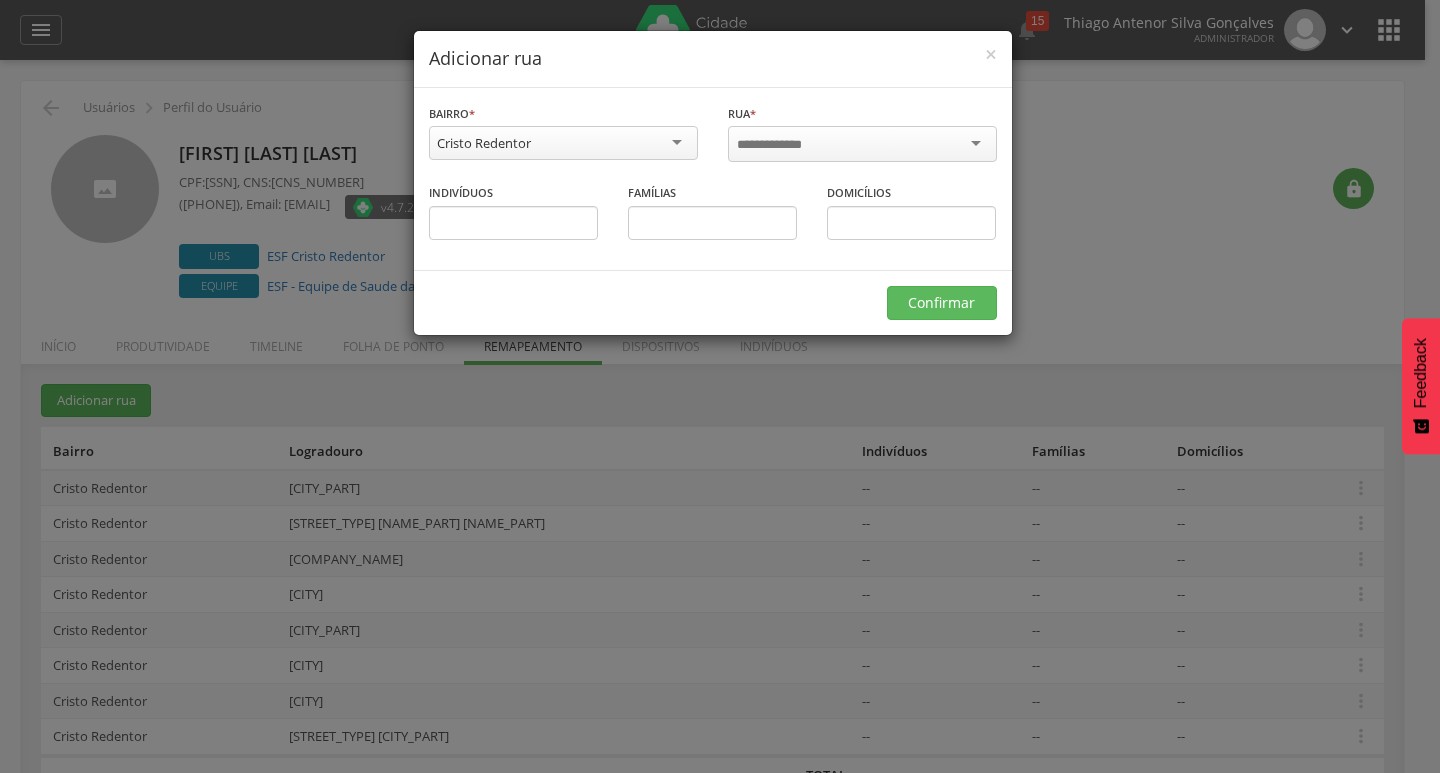 click at bounding box center (780, 145) 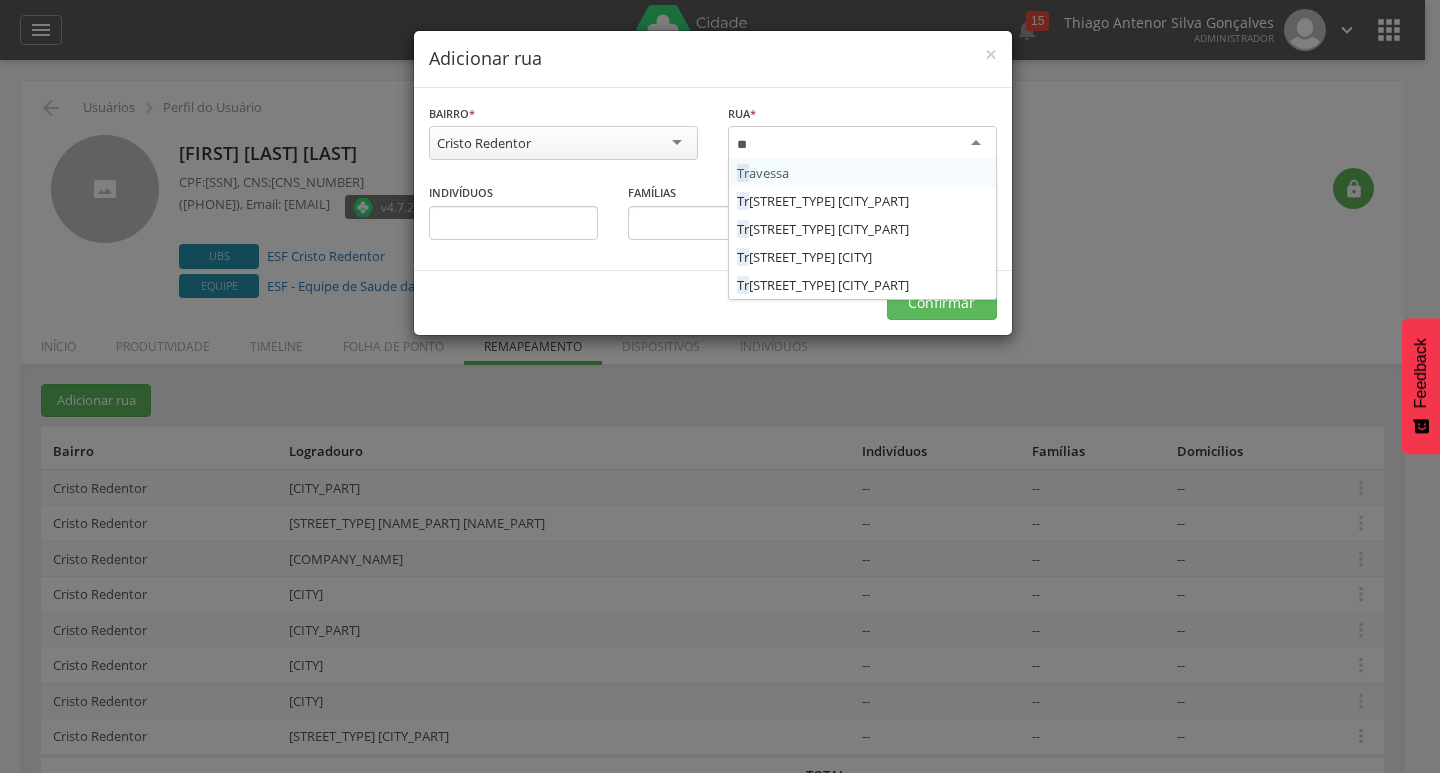 type on "***" 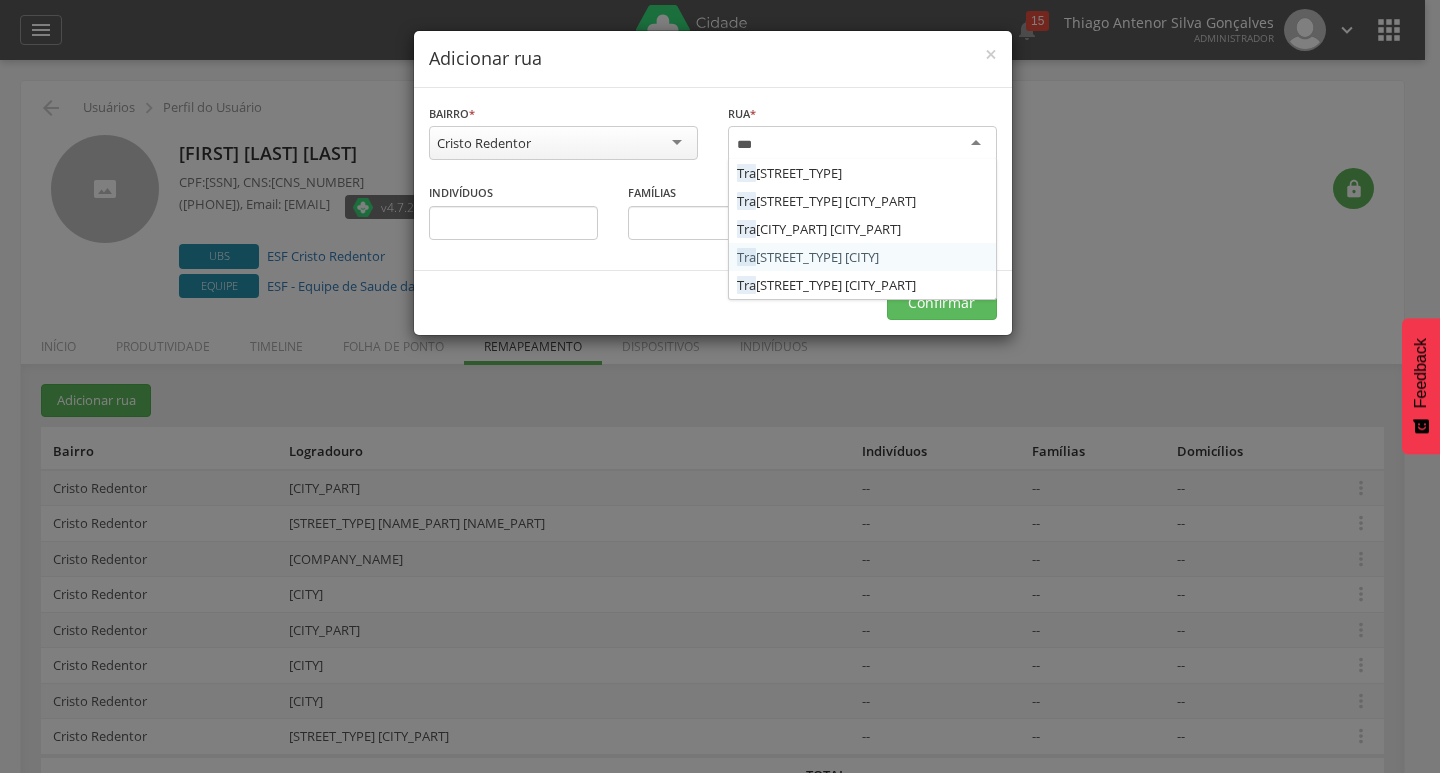 type 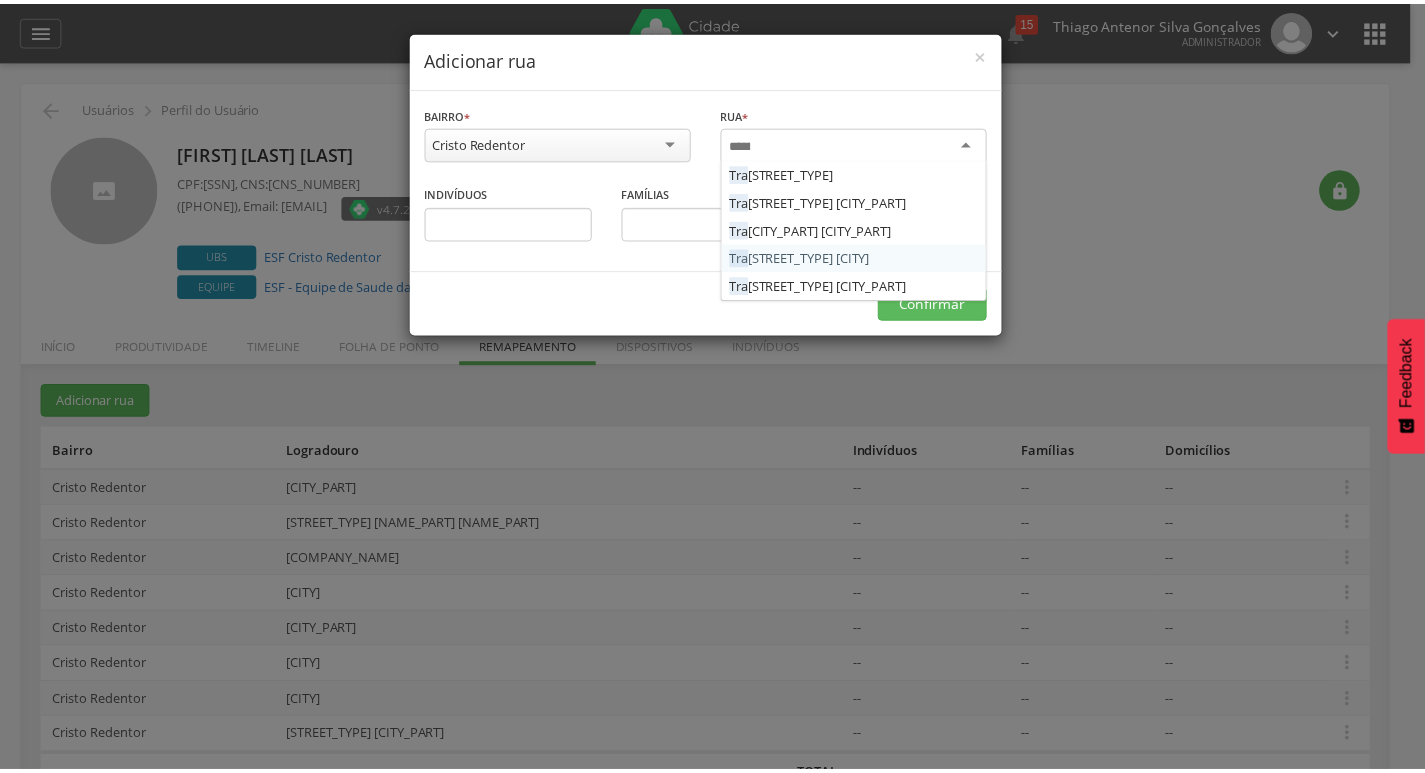 scroll, scrollTop: 0, scrollLeft: 0, axis: both 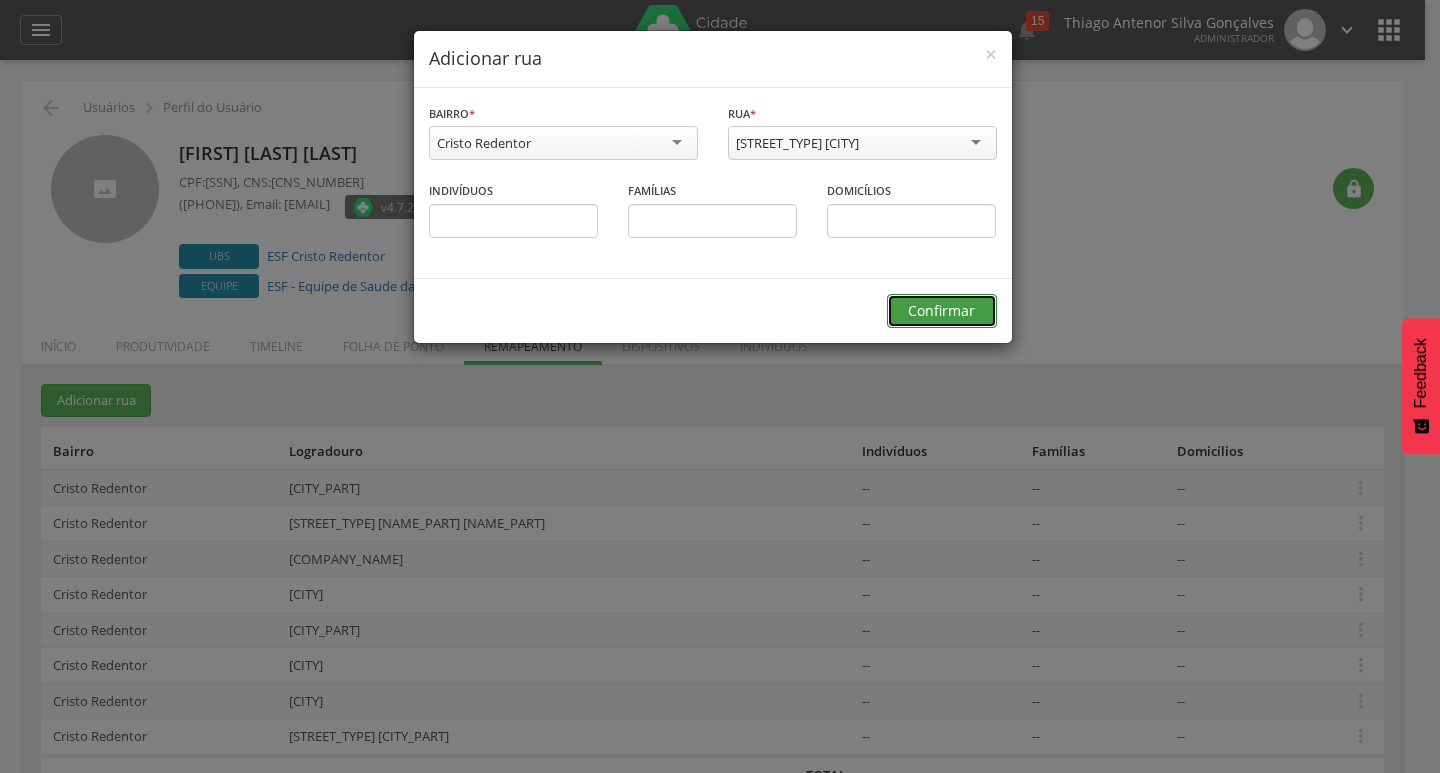 click on "Confirmar" at bounding box center (942, 311) 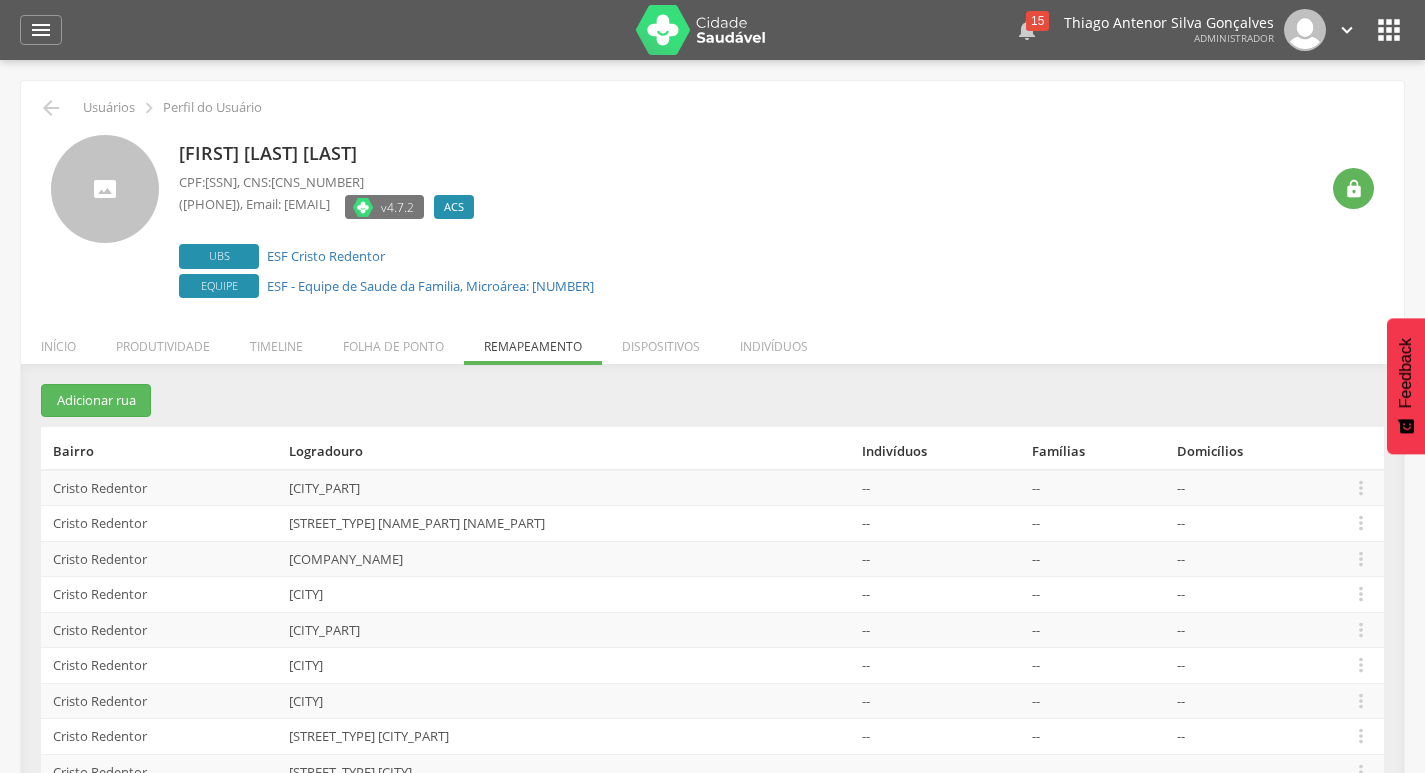 click on "15" at bounding box center (1037, 21) 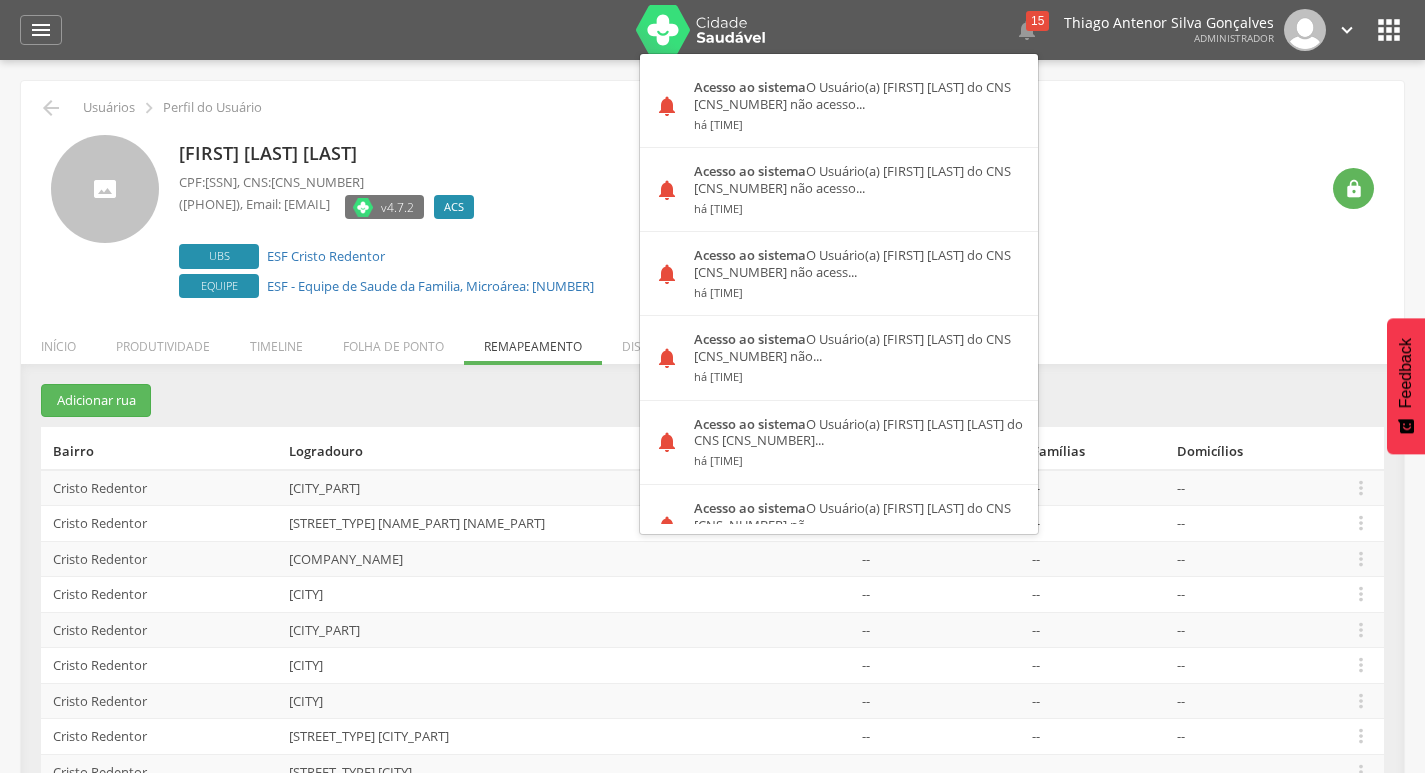click on "Lucelia dos Santos Conceicao
CPF:  957.929.705-30 , CNS:  703 4051 5261 0200
(73) 99901-4004 , Email: acscelia27@gmail.com
v4.7.2
ACS
Desativado
Ubs ESF Cristo Redentor Equipe ESF - Equipe de Saude da Familia, Microárea: 8" at bounding box center (748, 219) 